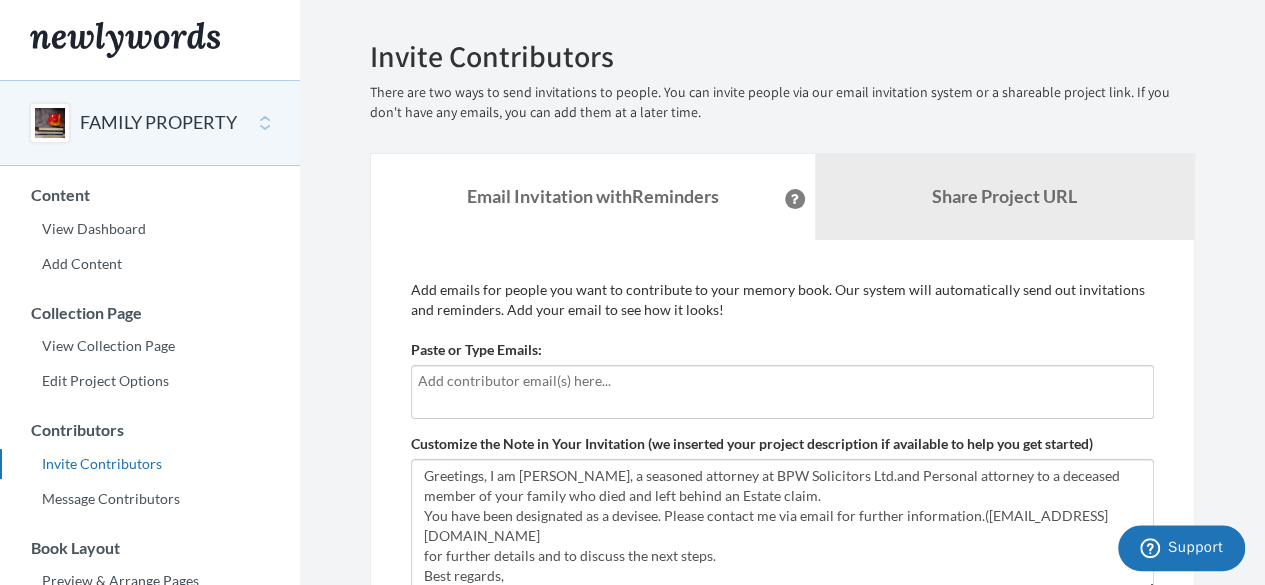 scroll, scrollTop: 0, scrollLeft: 0, axis: both 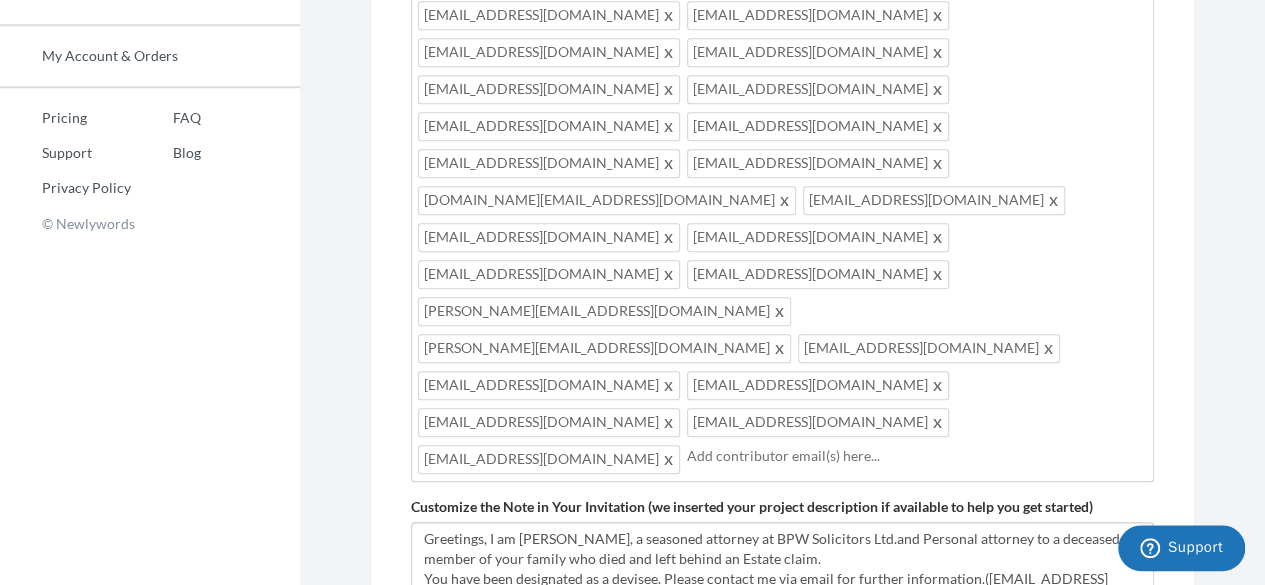click on "Review Invitation" at bounding box center [1072, 743] 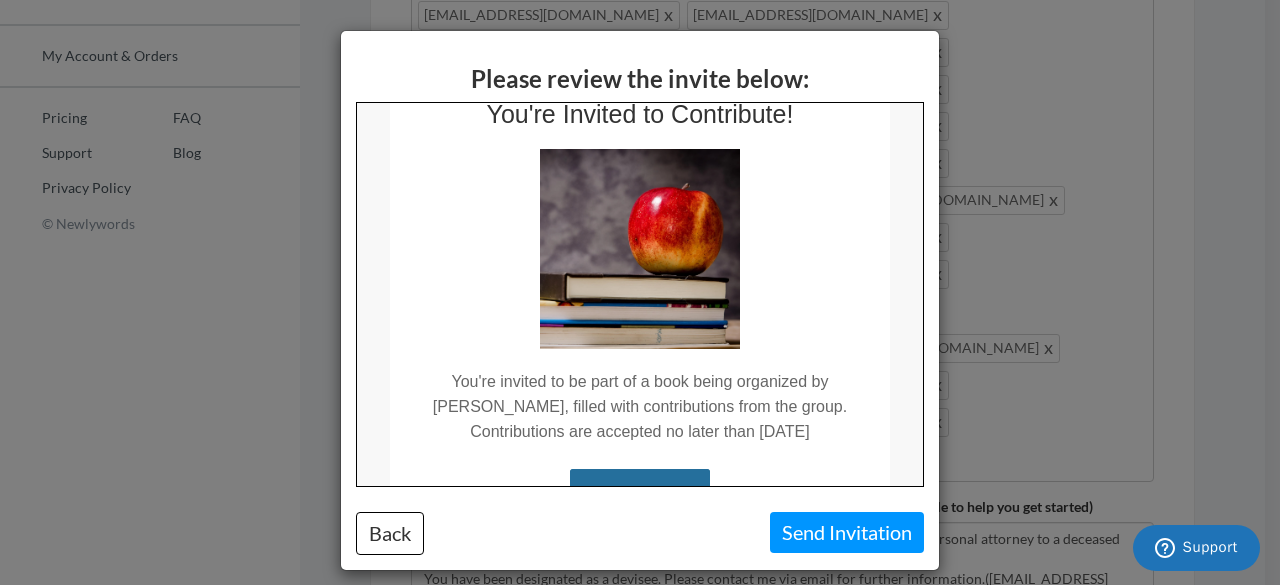 scroll, scrollTop: 287, scrollLeft: 0, axis: vertical 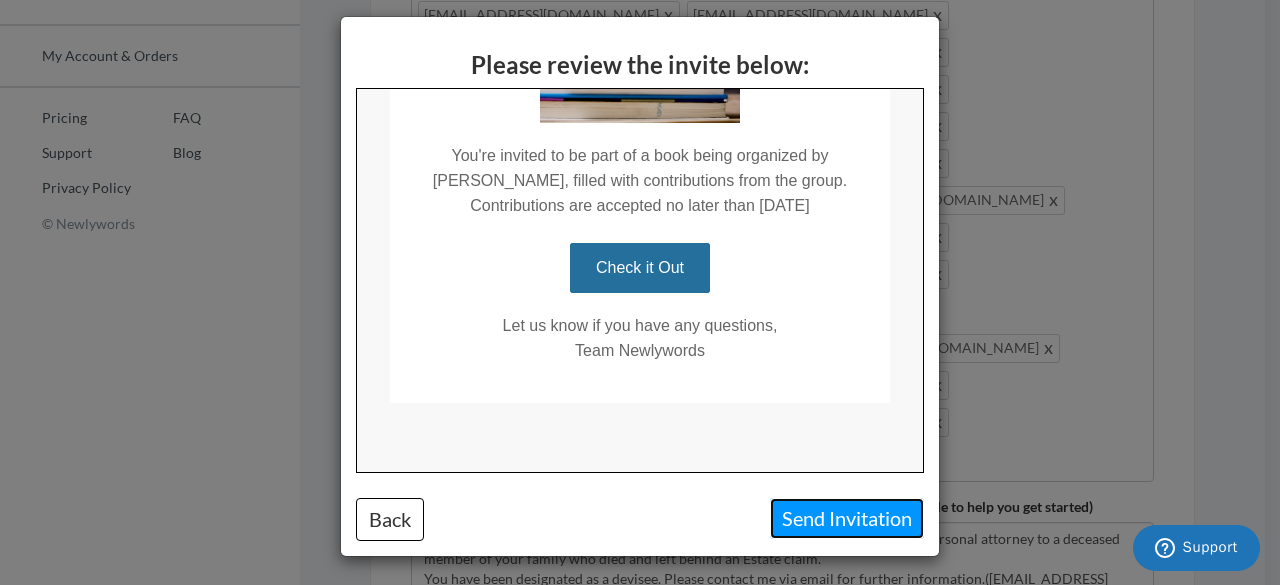 click on "Send Invitation" at bounding box center (847, 518) 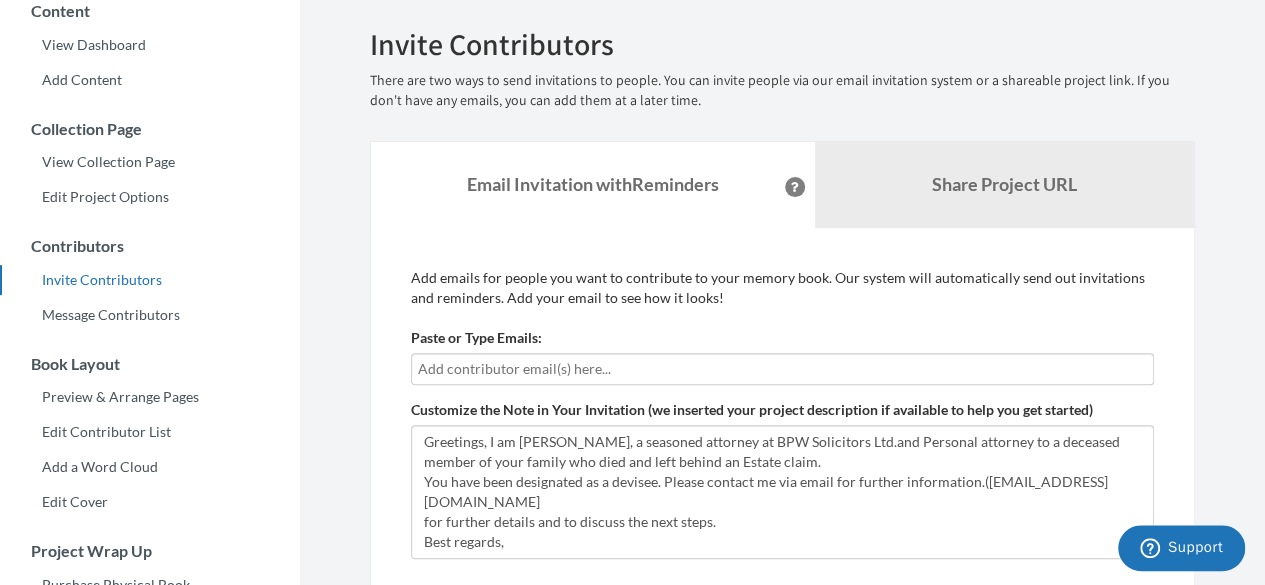 scroll, scrollTop: 306, scrollLeft: 0, axis: vertical 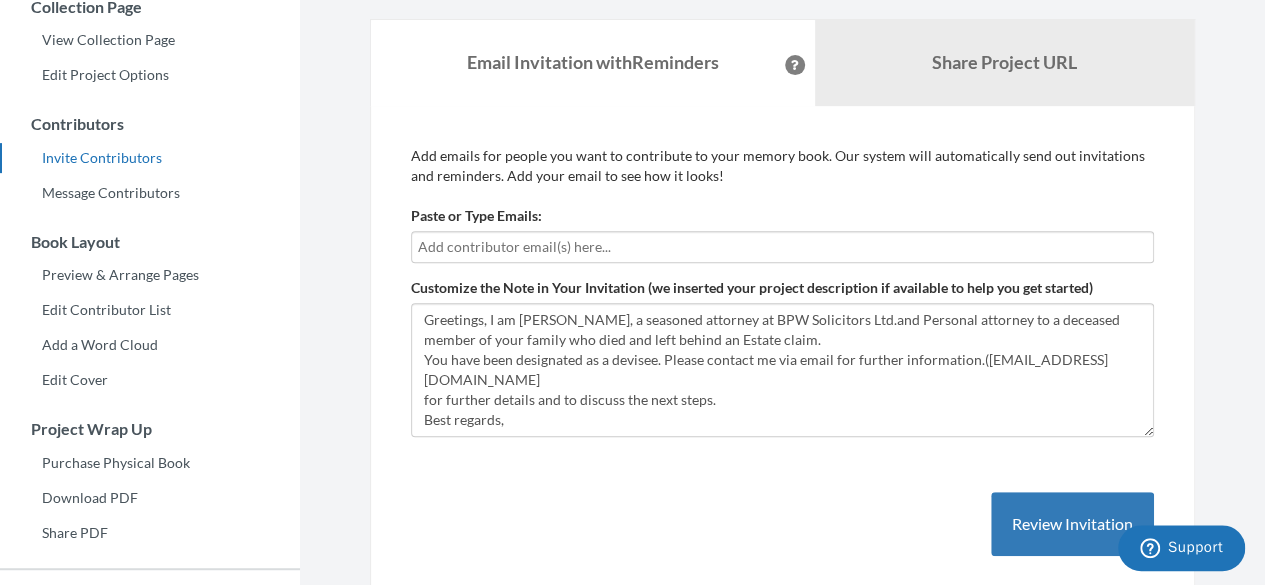click at bounding box center (782, 247) 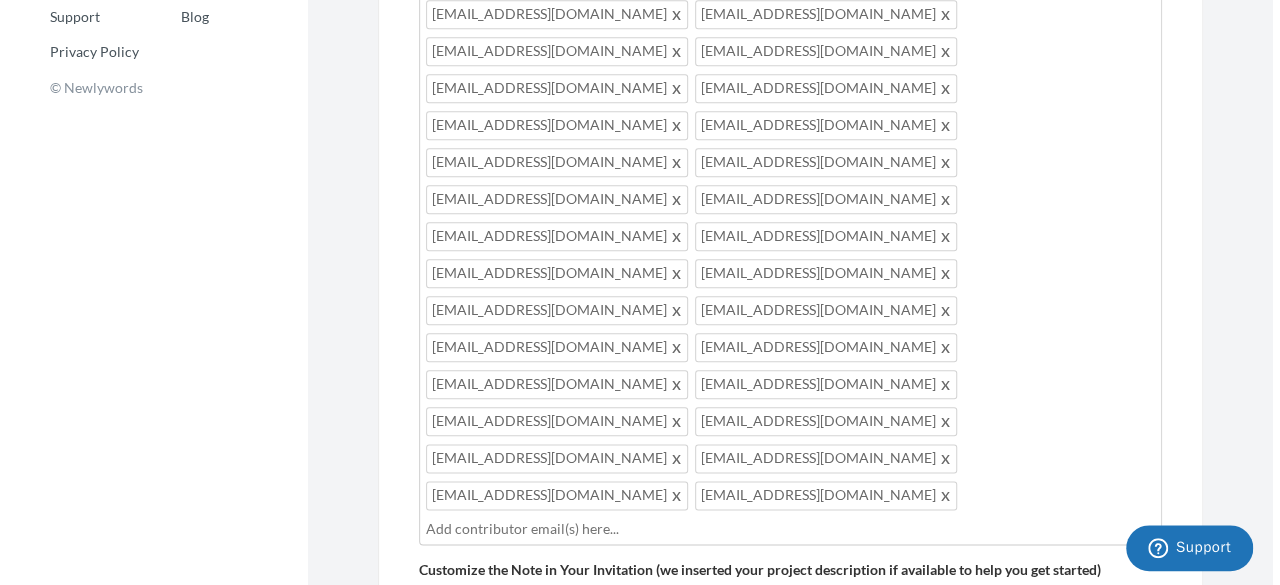 scroll, scrollTop: 1206, scrollLeft: 0, axis: vertical 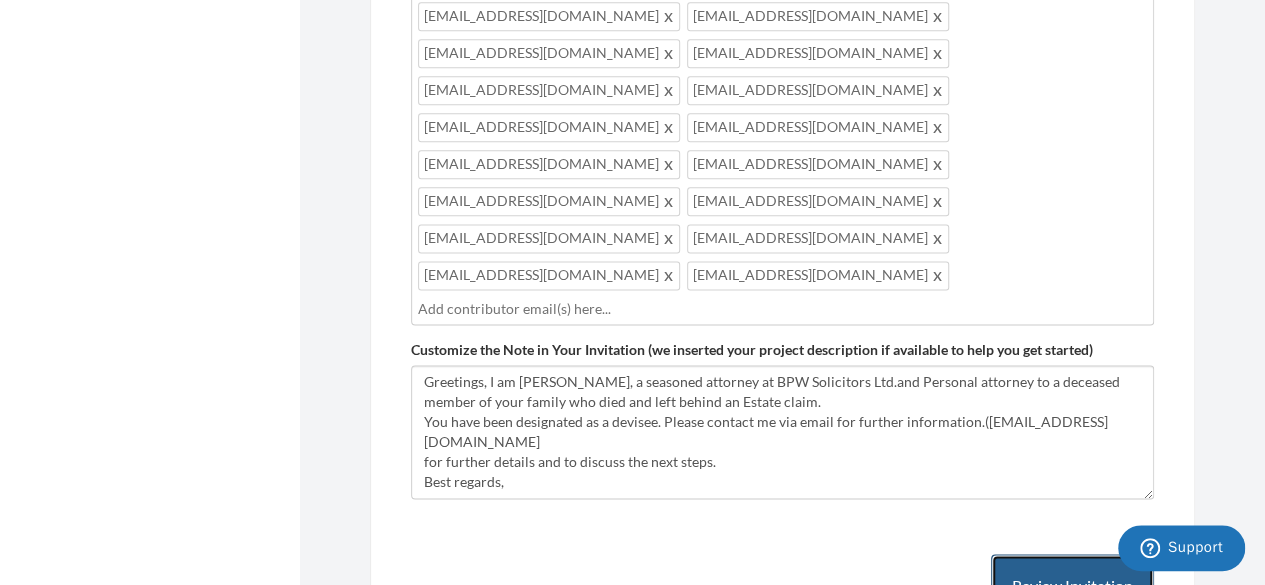 click on "Review Invitation" at bounding box center (1072, 586) 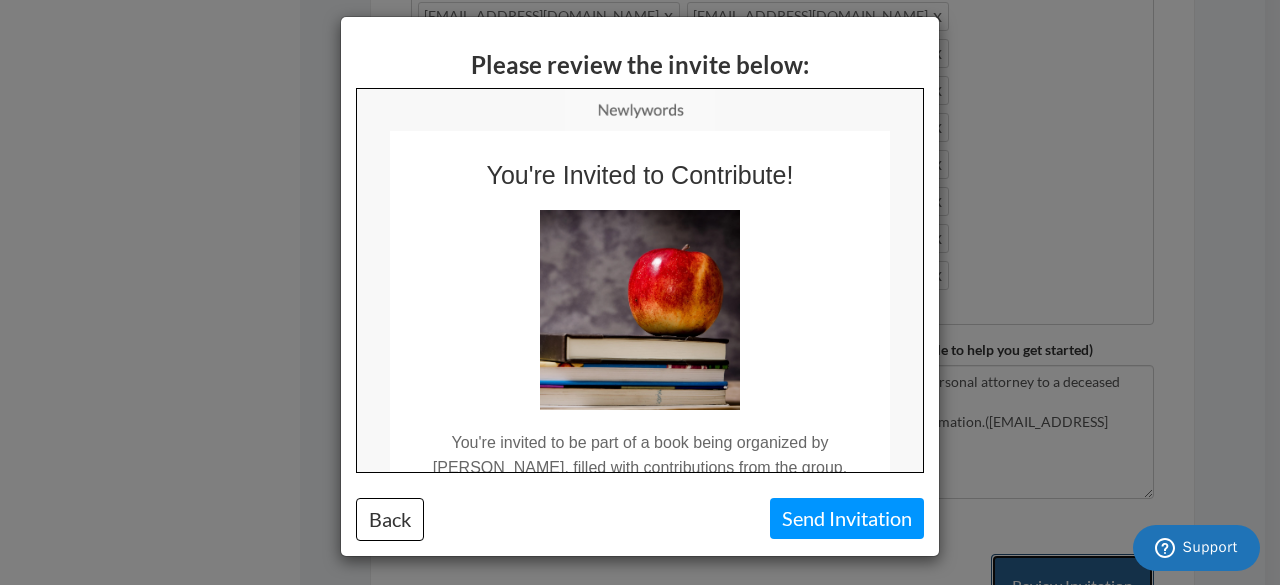scroll, scrollTop: 0, scrollLeft: 0, axis: both 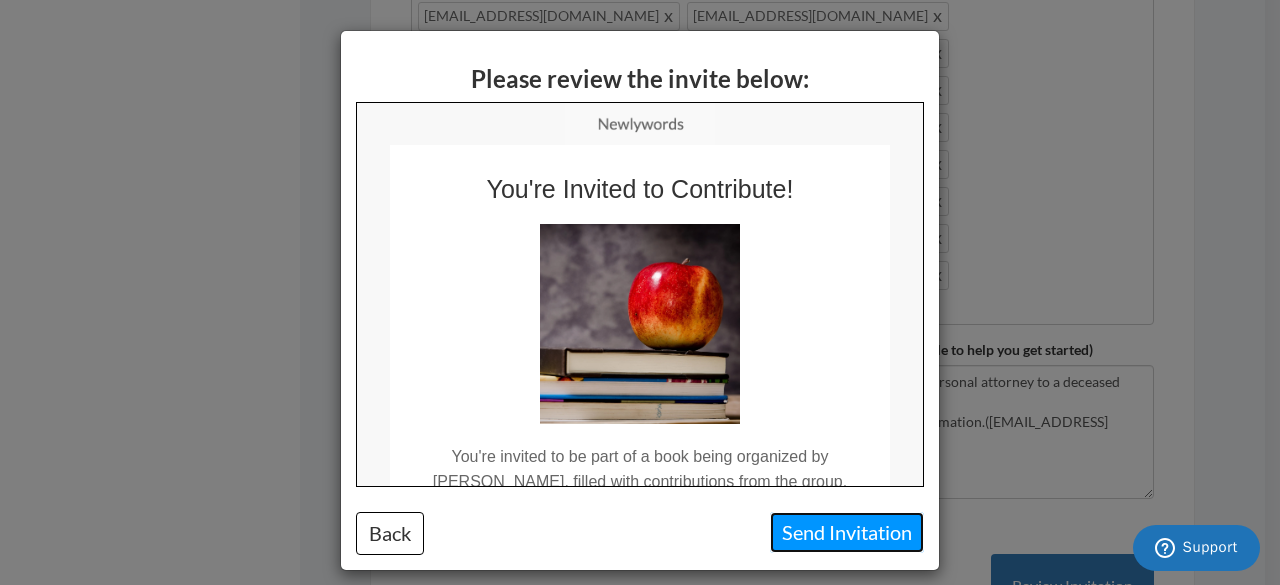 click on "Send Invitation" at bounding box center (847, 532) 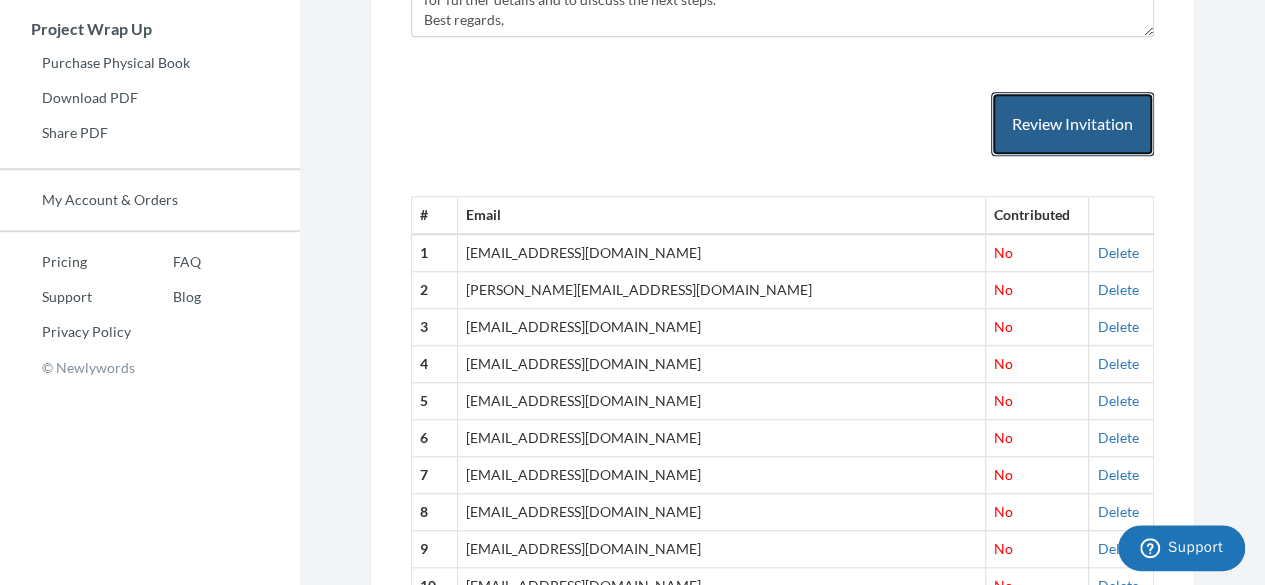 scroll, scrollTop: 406, scrollLeft: 0, axis: vertical 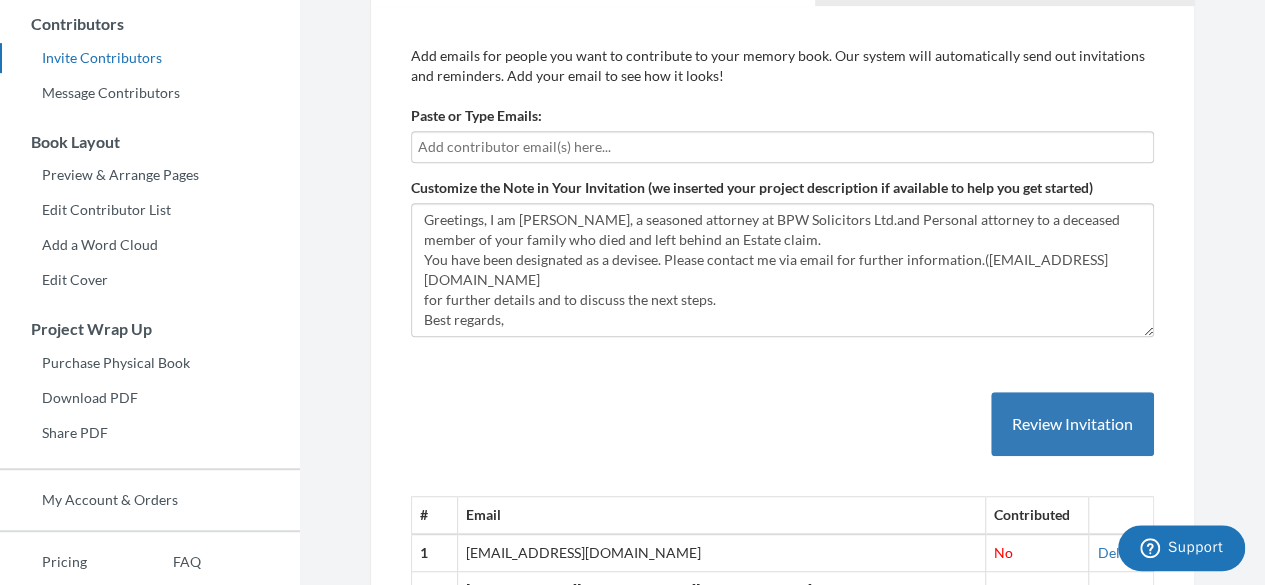 click on "Paste or Type Emails:" at bounding box center (782, 134) 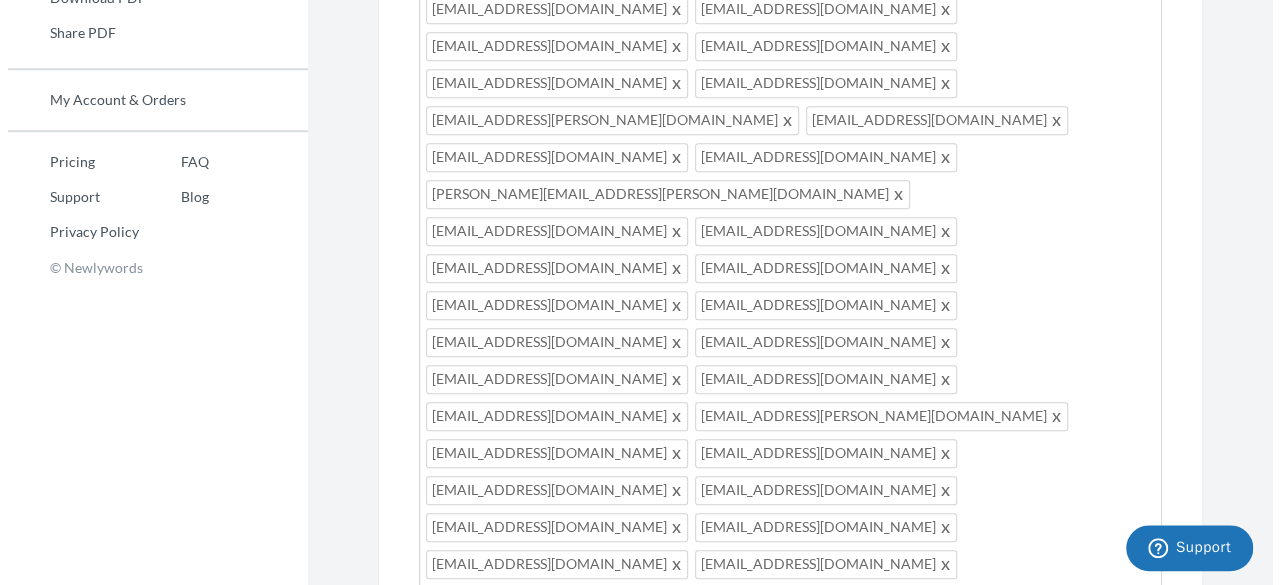 scroll, scrollTop: 1106, scrollLeft: 0, axis: vertical 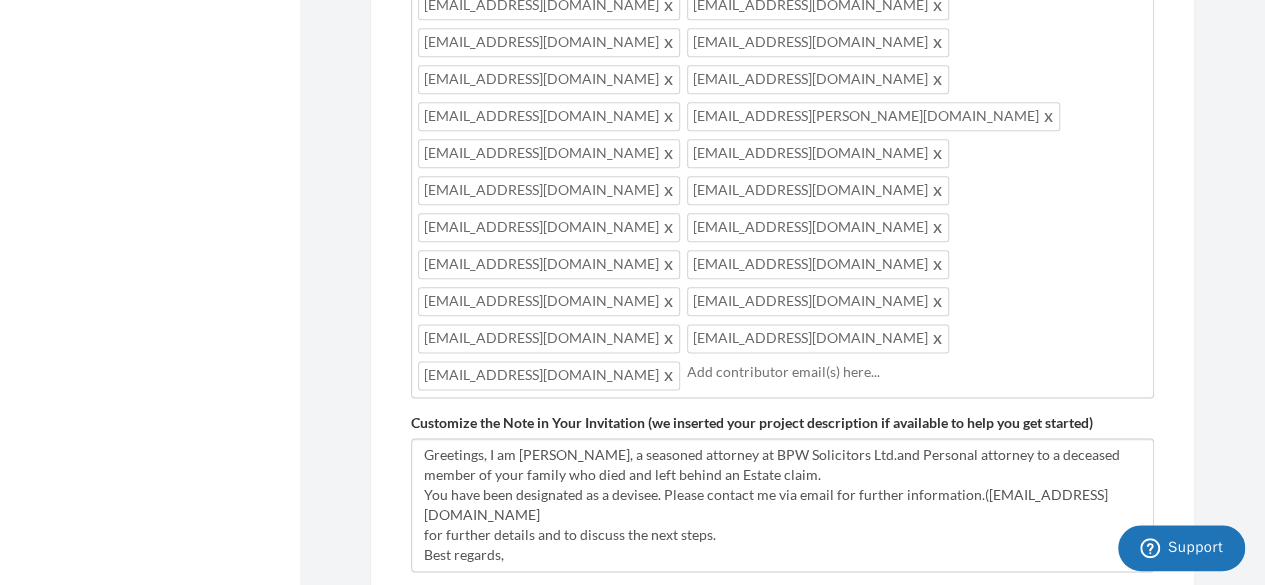 click on "Review Invitation" at bounding box center [1072, 659] 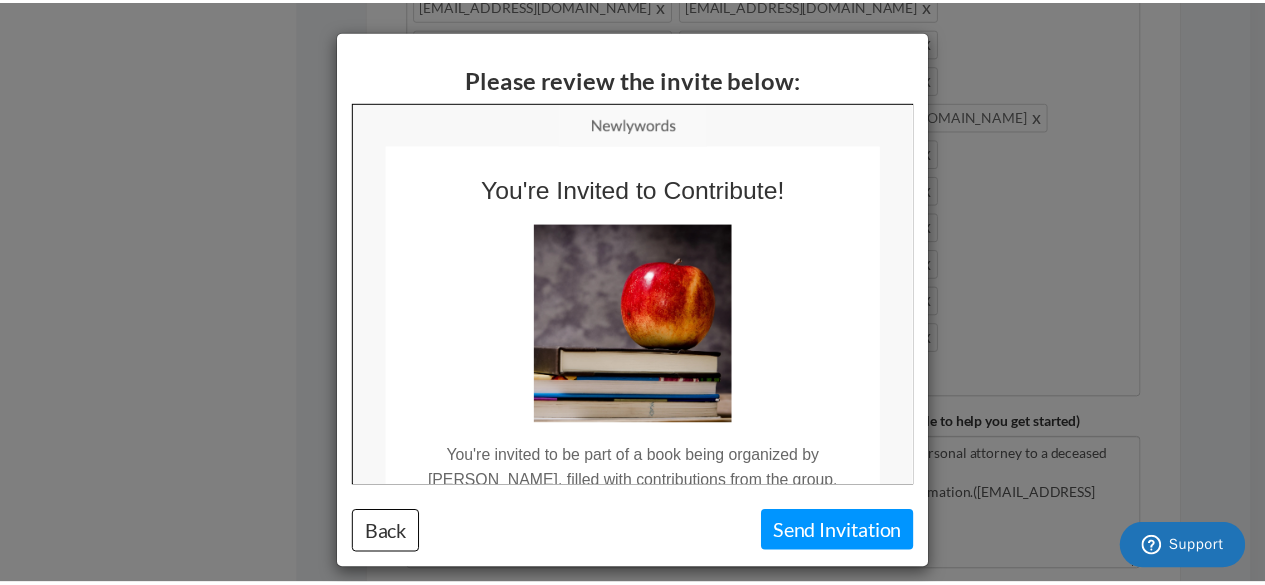 scroll, scrollTop: 0, scrollLeft: 0, axis: both 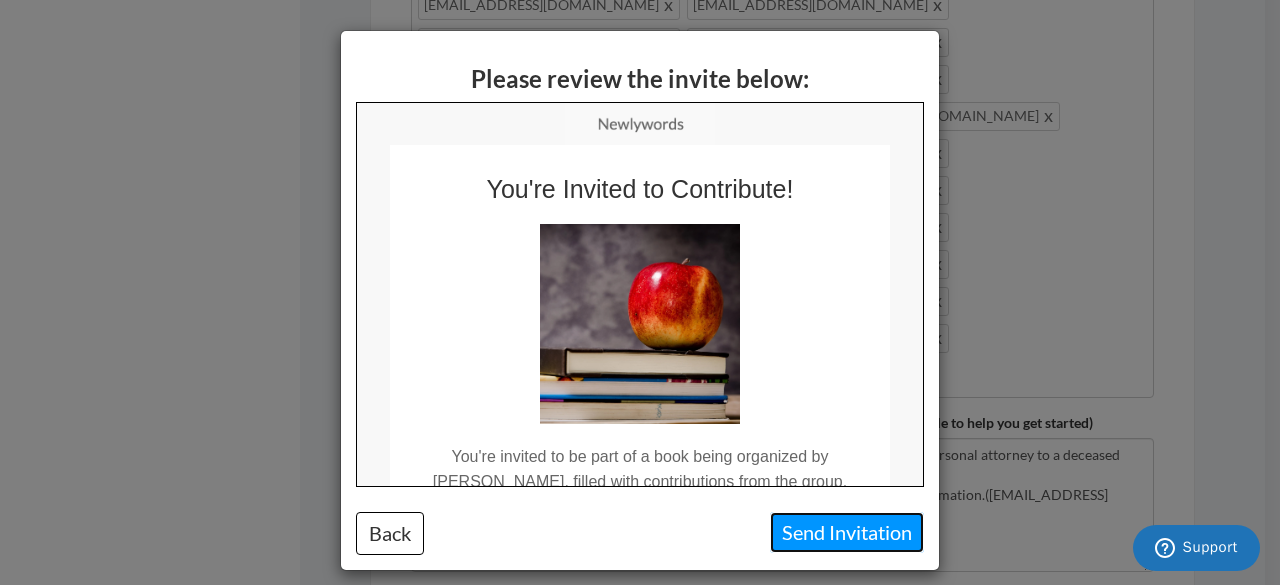 click on "Send Invitation" at bounding box center [847, 532] 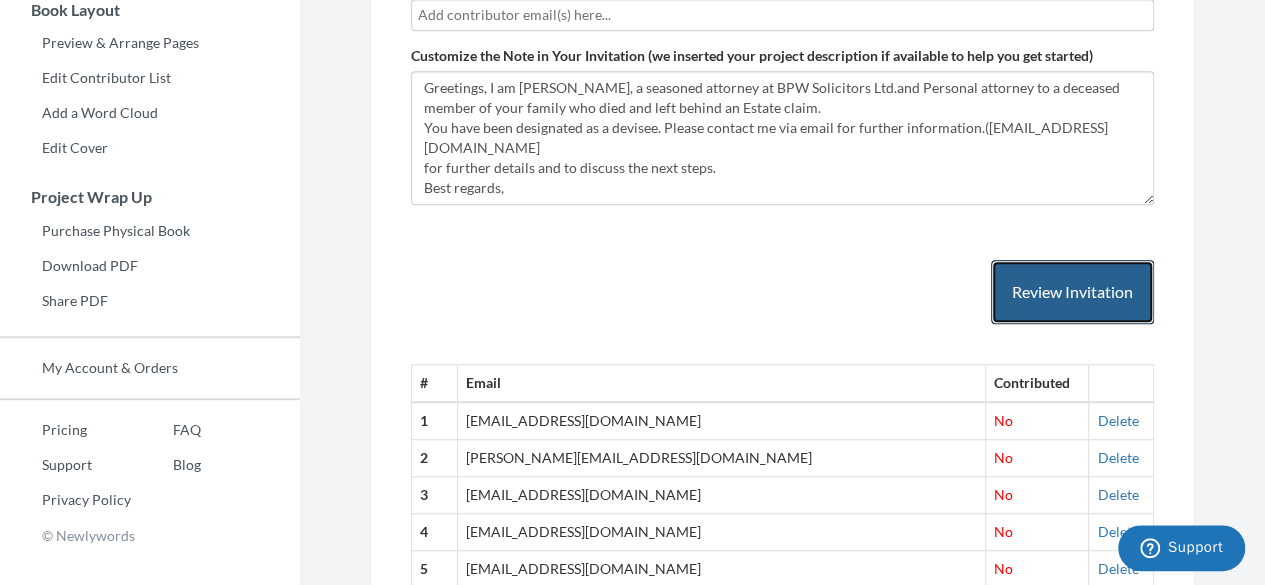 scroll, scrollTop: 506, scrollLeft: 0, axis: vertical 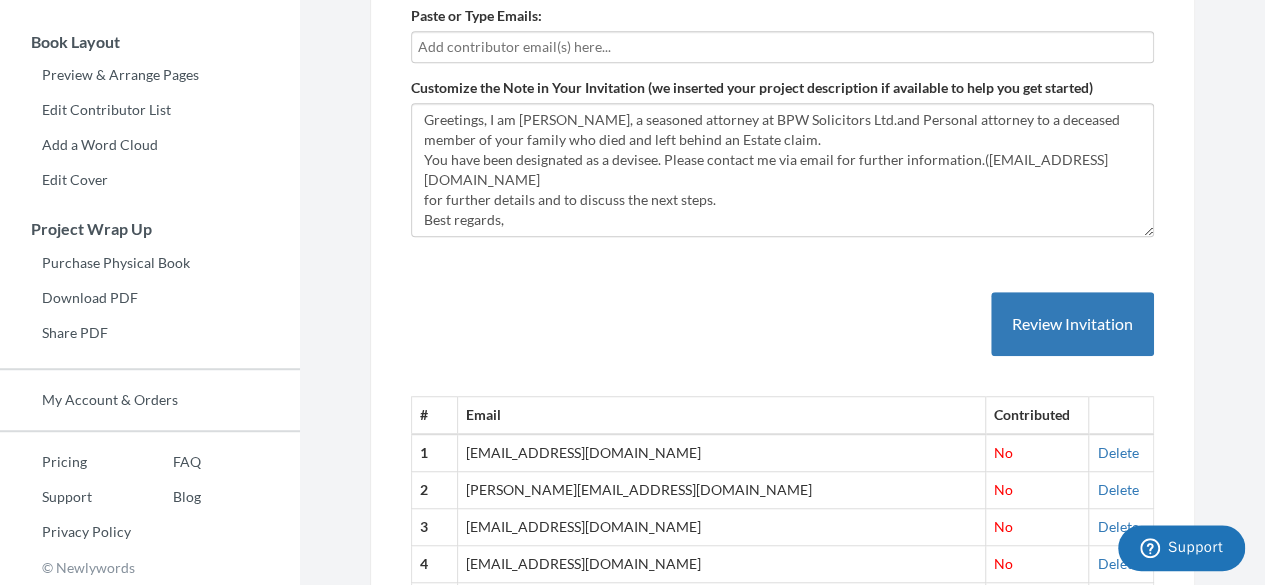 click at bounding box center [782, 47] 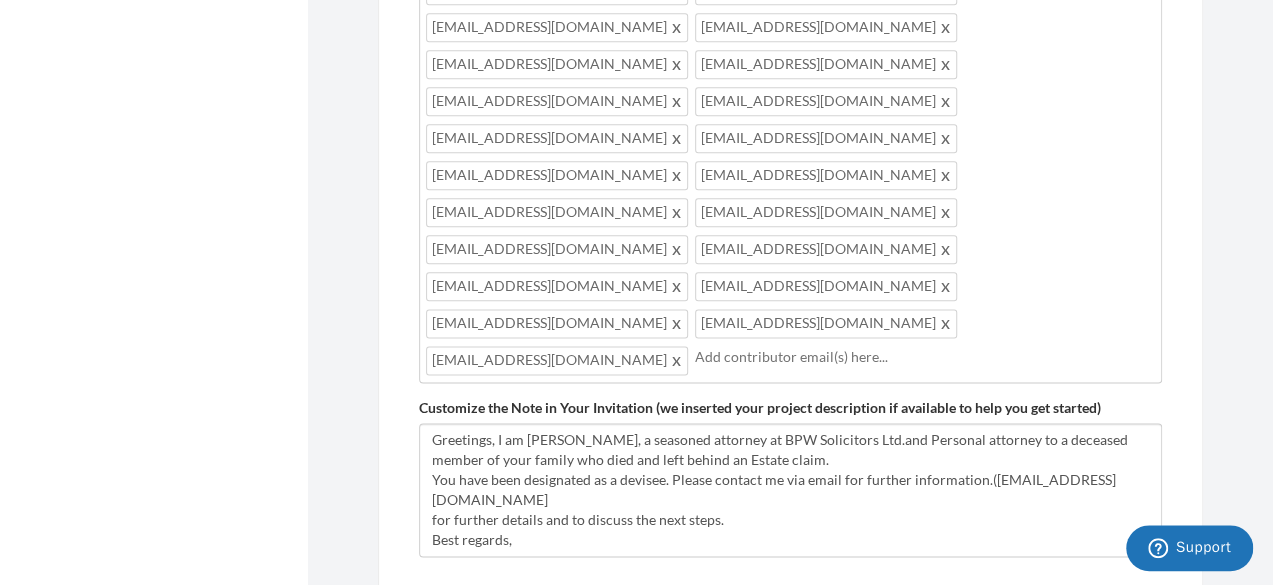 scroll, scrollTop: 1306, scrollLeft: 0, axis: vertical 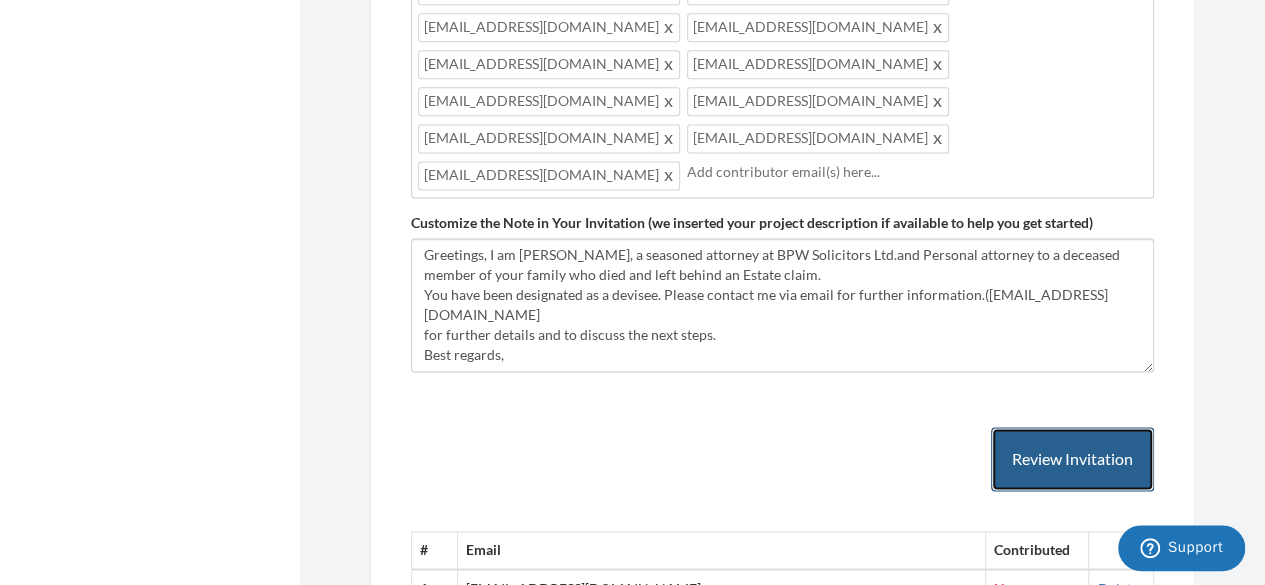 click on "Review Invitation" at bounding box center (1072, 459) 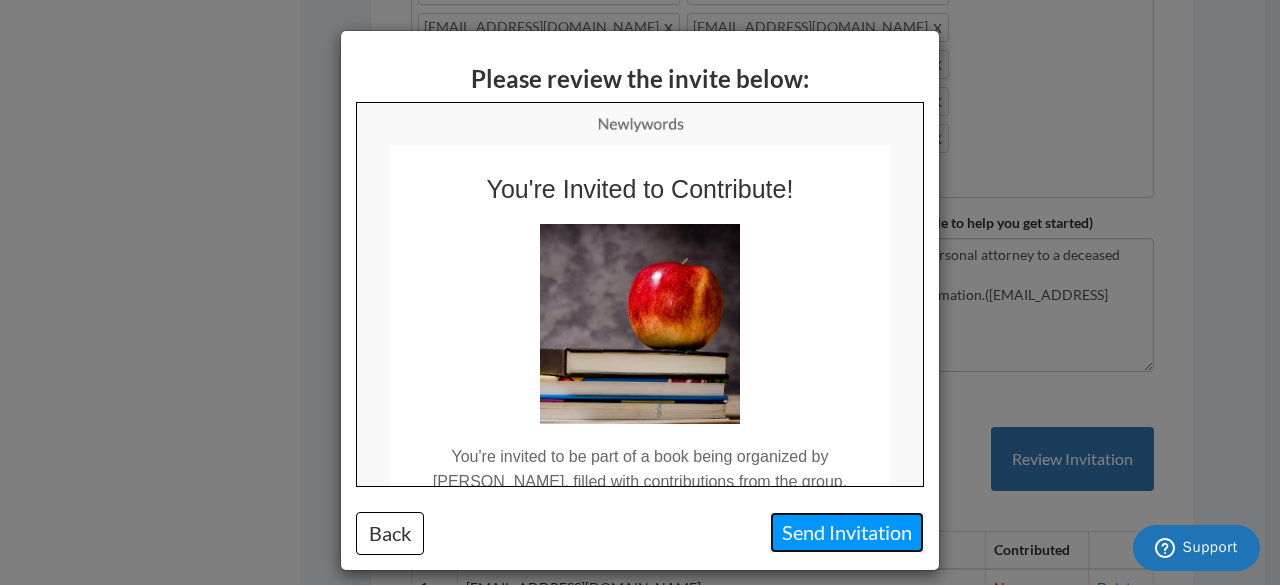 click on "Send Invitation" at bounding box center [847, 532] 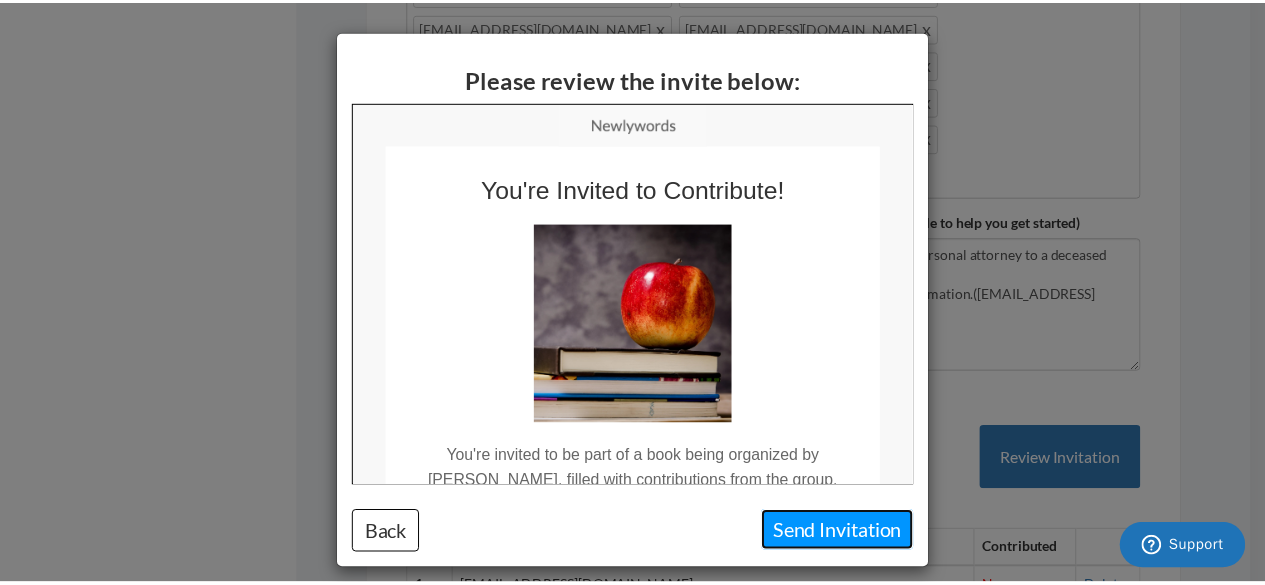 scroll, scrollTop: 0, scrollLeft: 0, axis: both 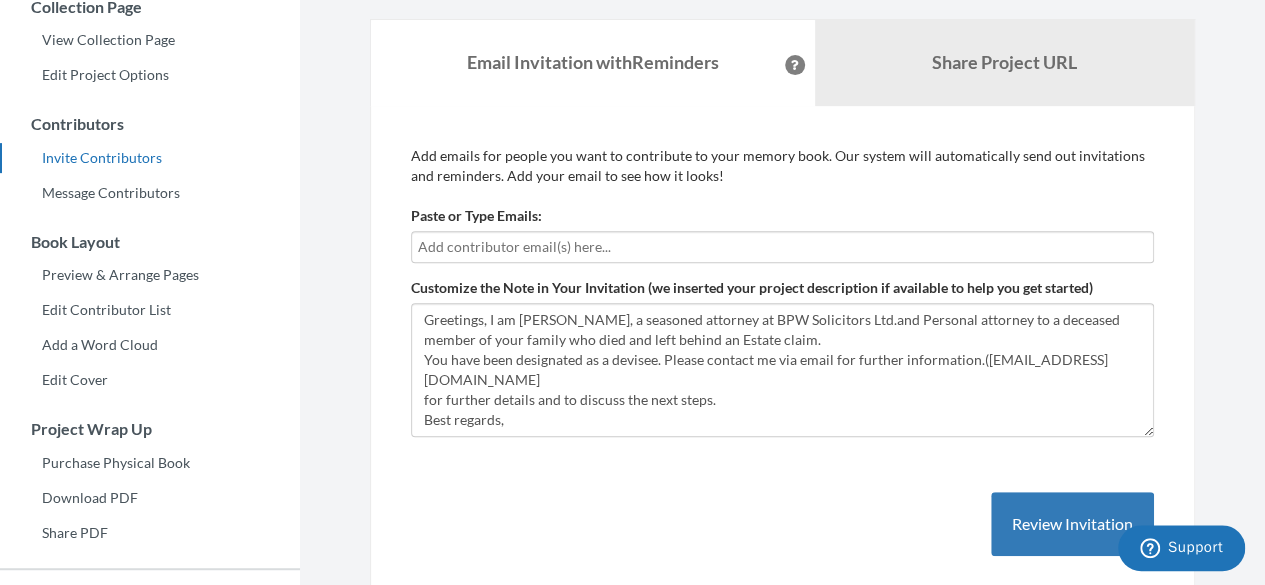 click at bounding box center (782, 247) 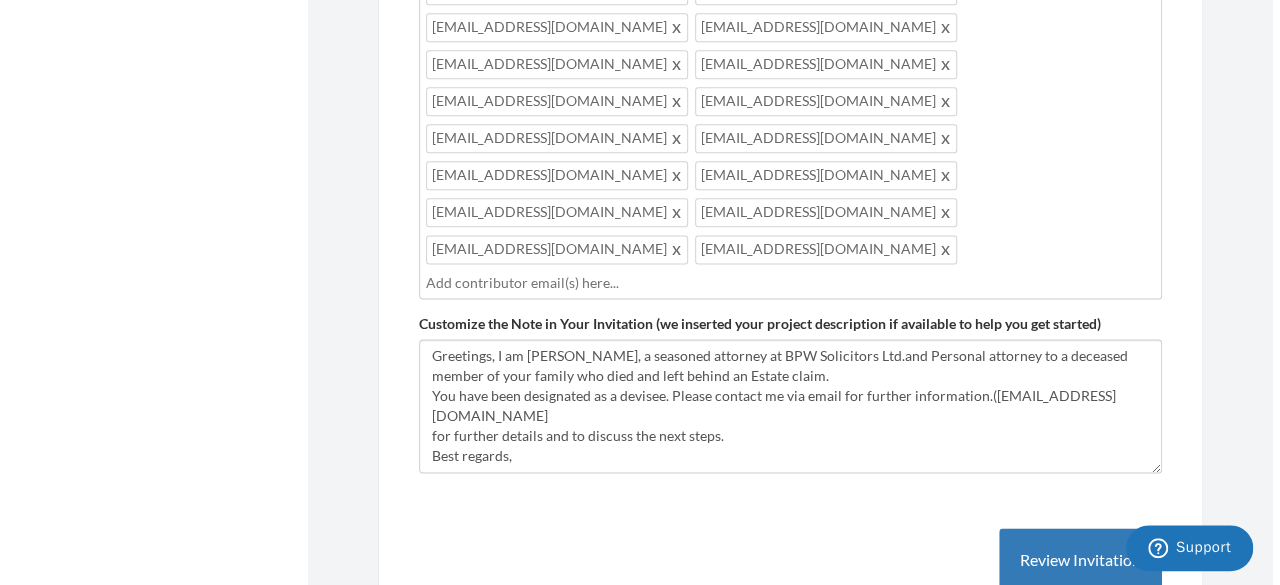 scroll, scrollTop: 1206, scrollLeft: 0, axis: vertical 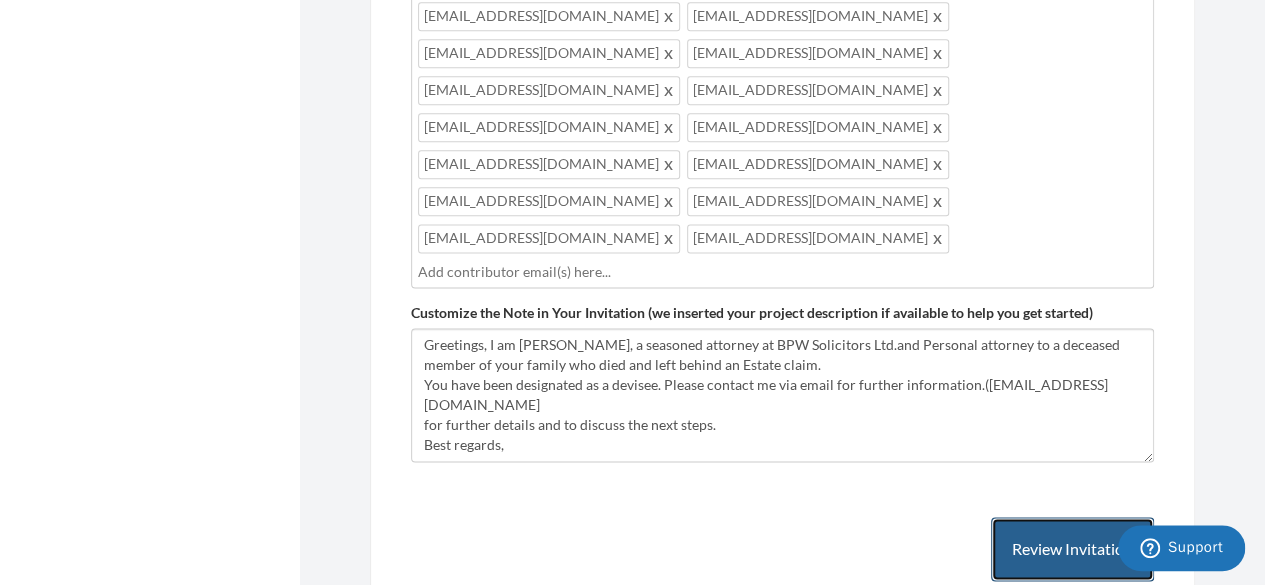 click on "Review Invitation" at bounding box center [1072, 549] 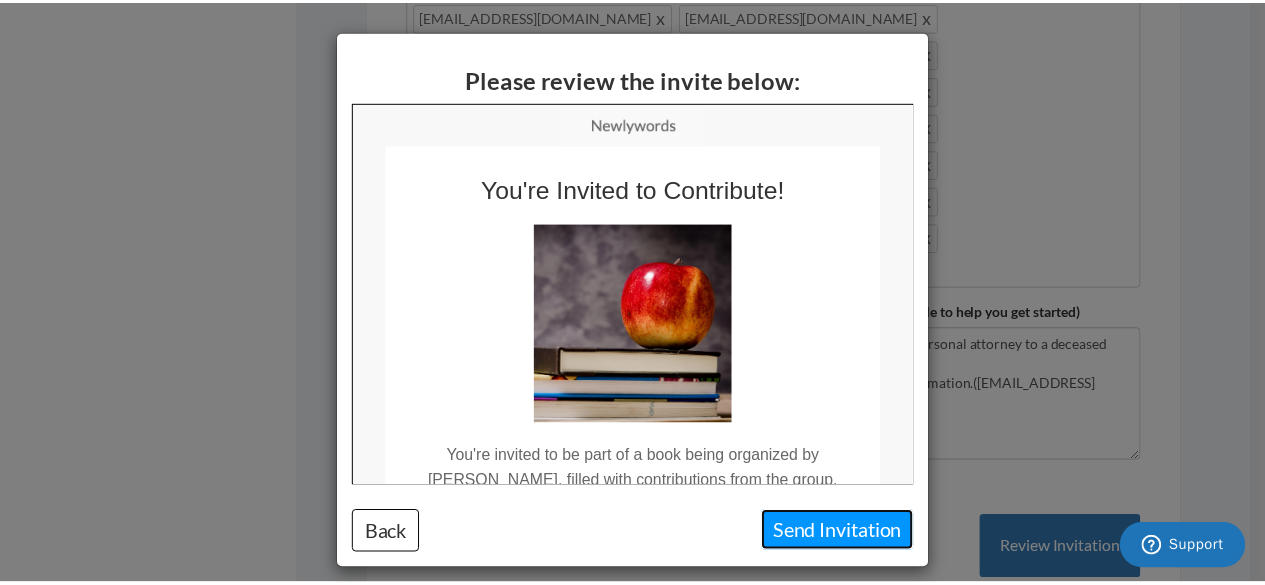 scroll, scrollTop: 0, scrollLeft: 0, axis: both 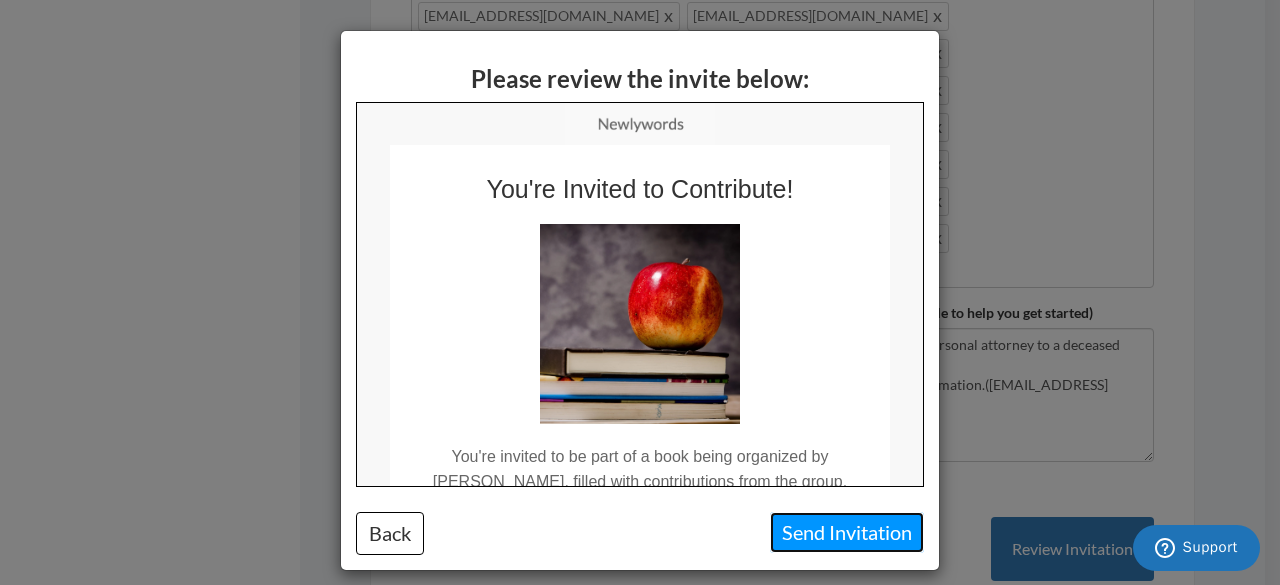 click on "Send Invitation" at bounding box center [847, 532] 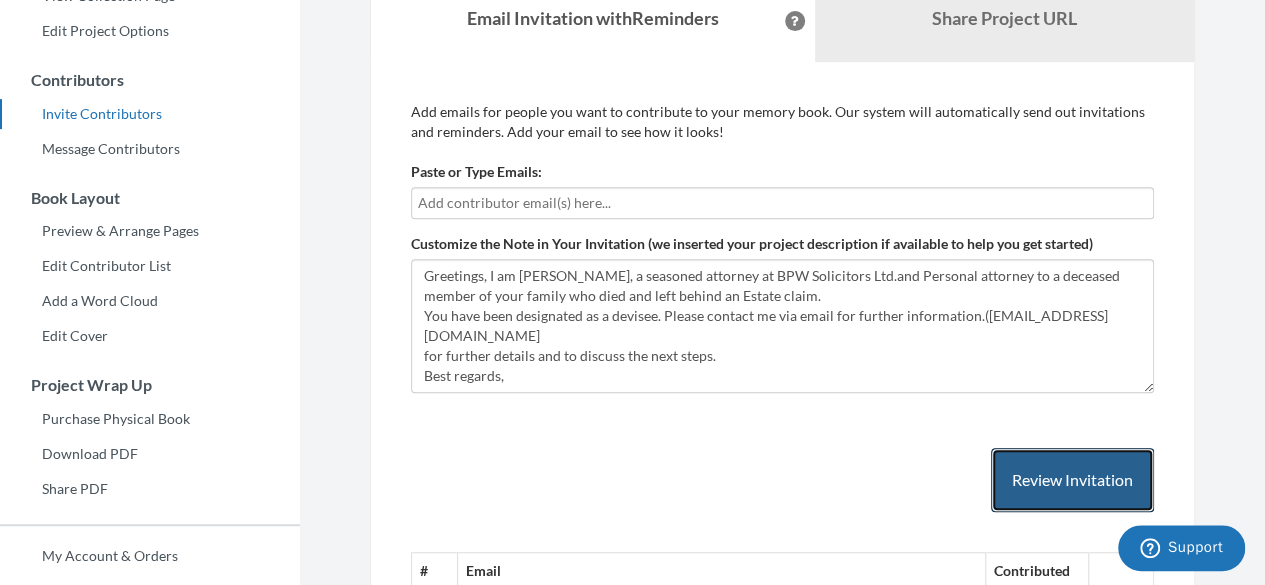 scroll, scrollTop: 206, scrollLeft: 0, axis: vertical 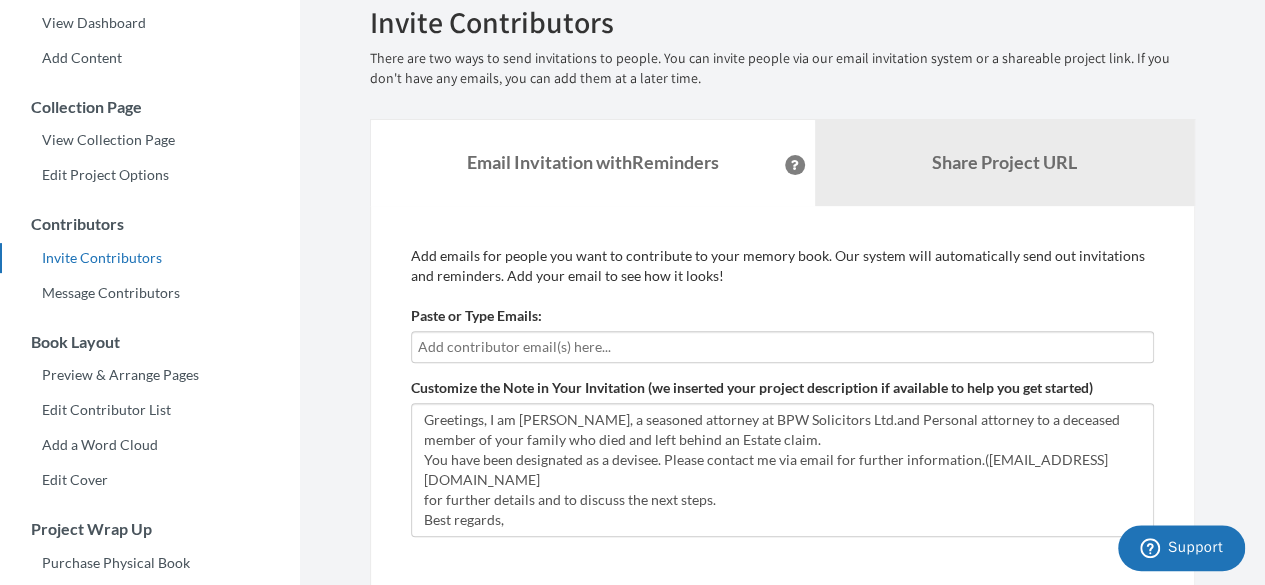 click at bounding box center [782, 347] 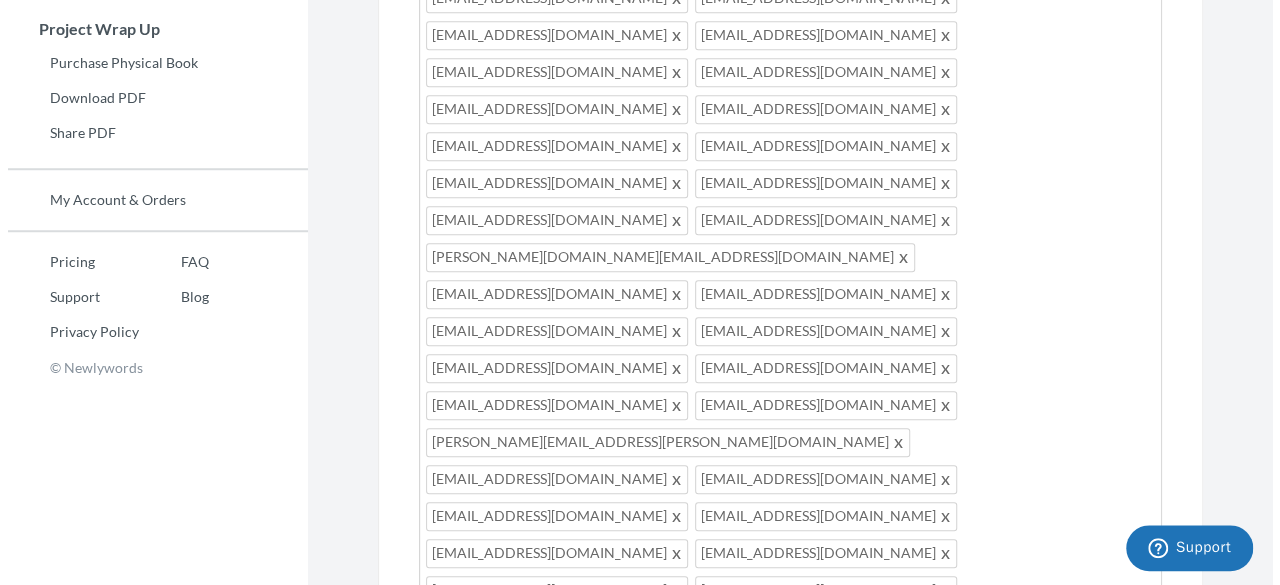 scroll, scrollTop: 1106, scrollLeft: 0, axis: vertical 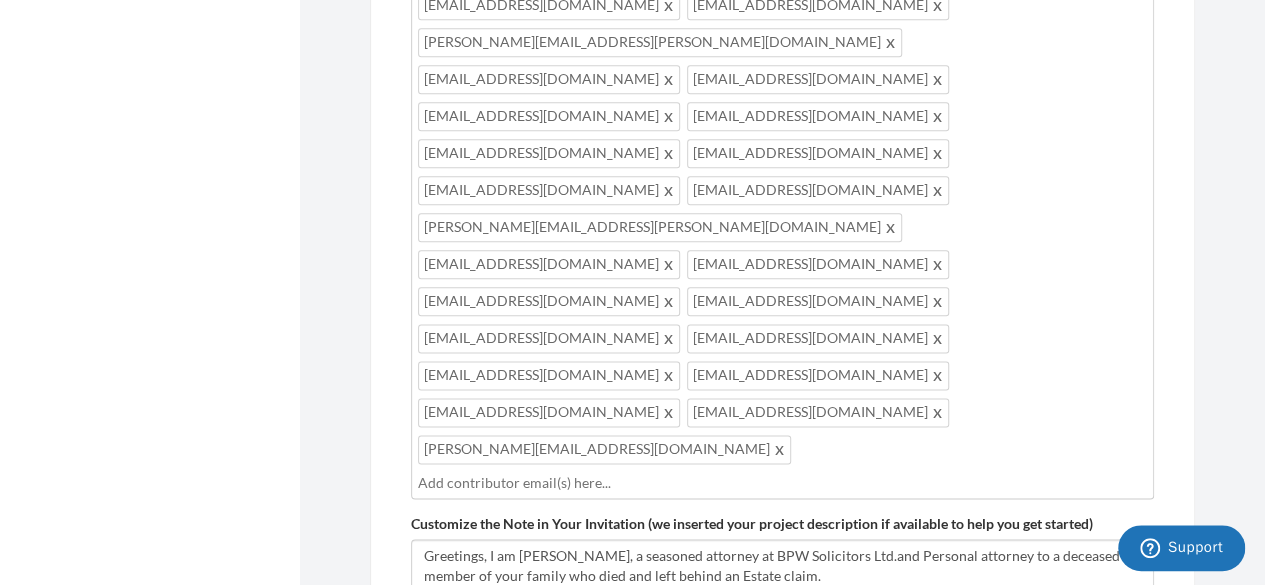 click on "Review Invitation" at bounding box center (1072, 760) 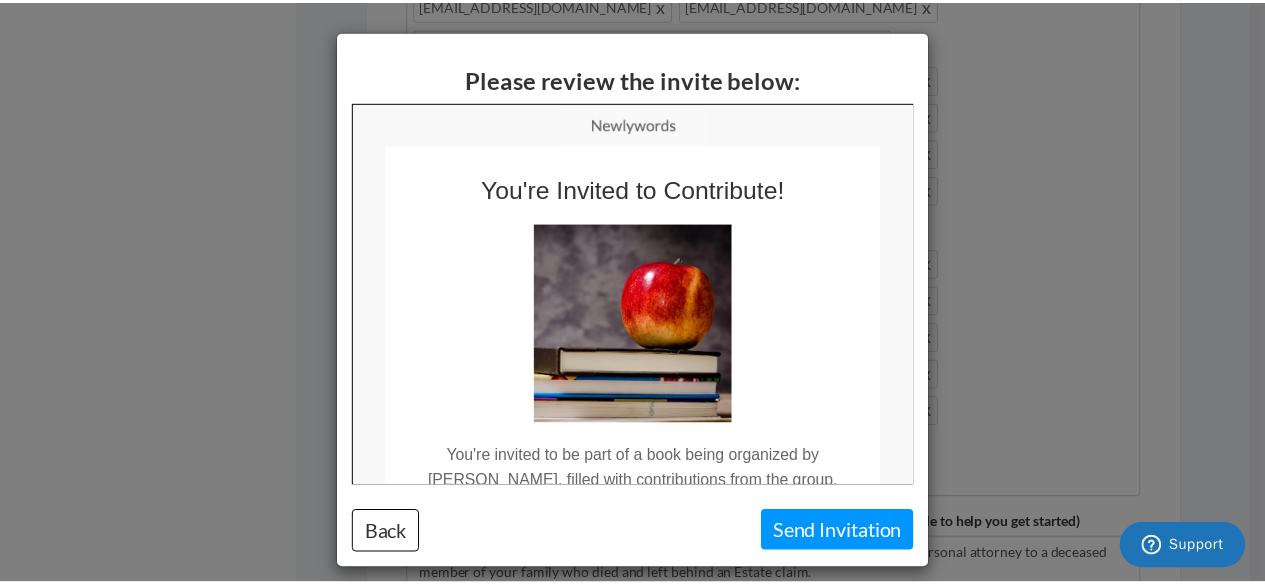 scroll, scrollTop: 0, scrollLeft: 0, axis: both 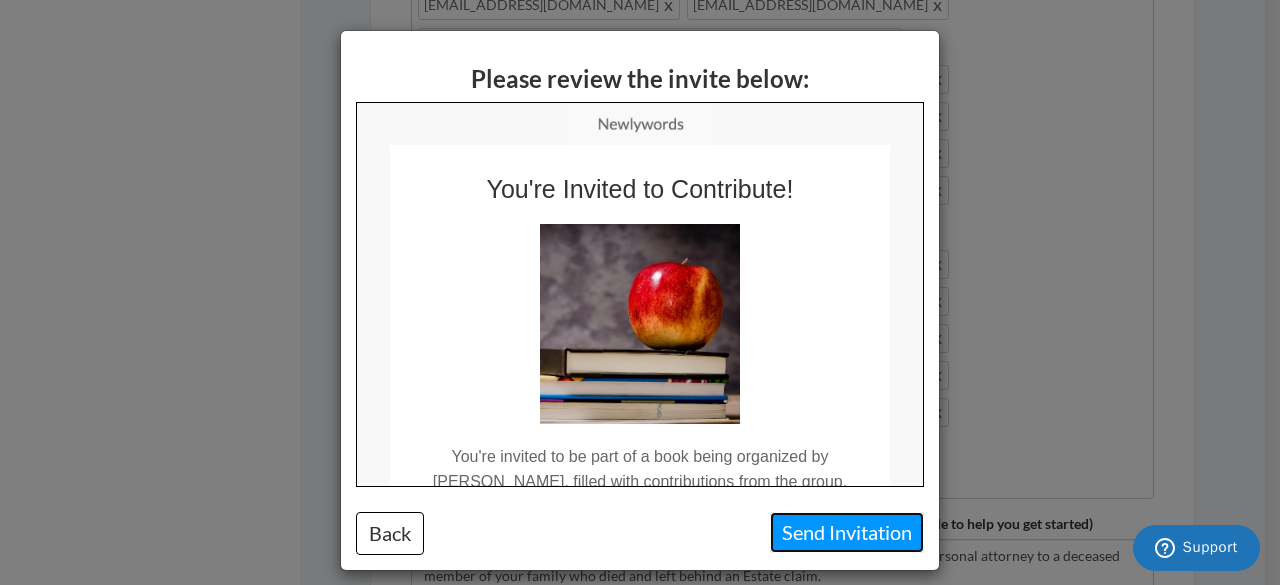 click on "Send Invitation" at bounding box center [847, 532] 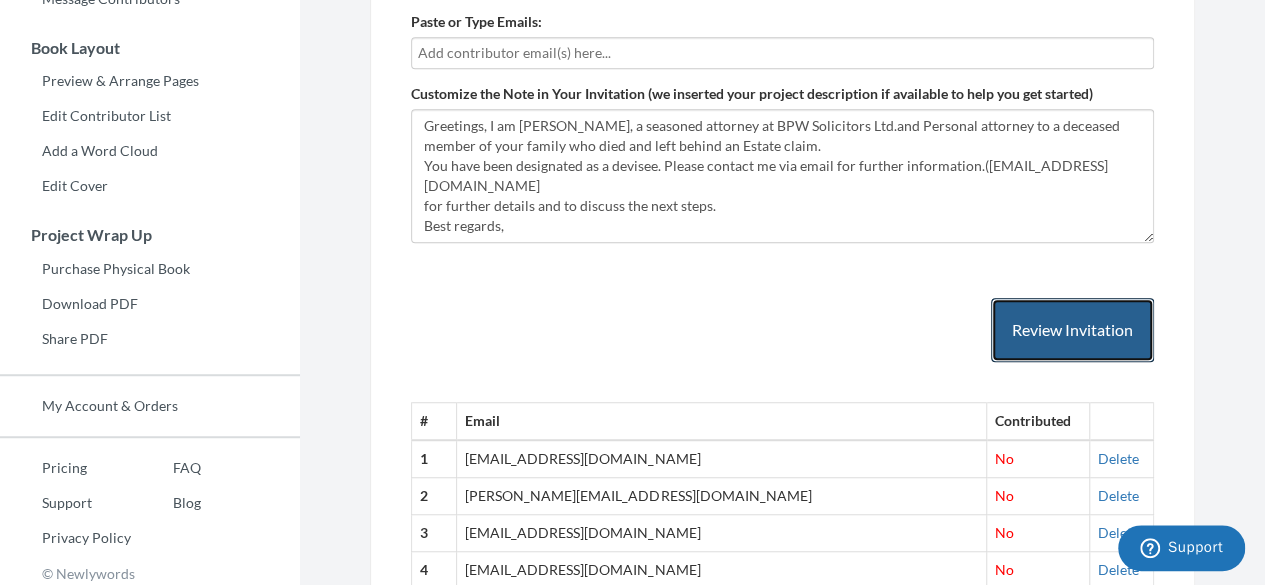 scroll, scrollTop: 506, scrollLeft: 0, axis: vertical 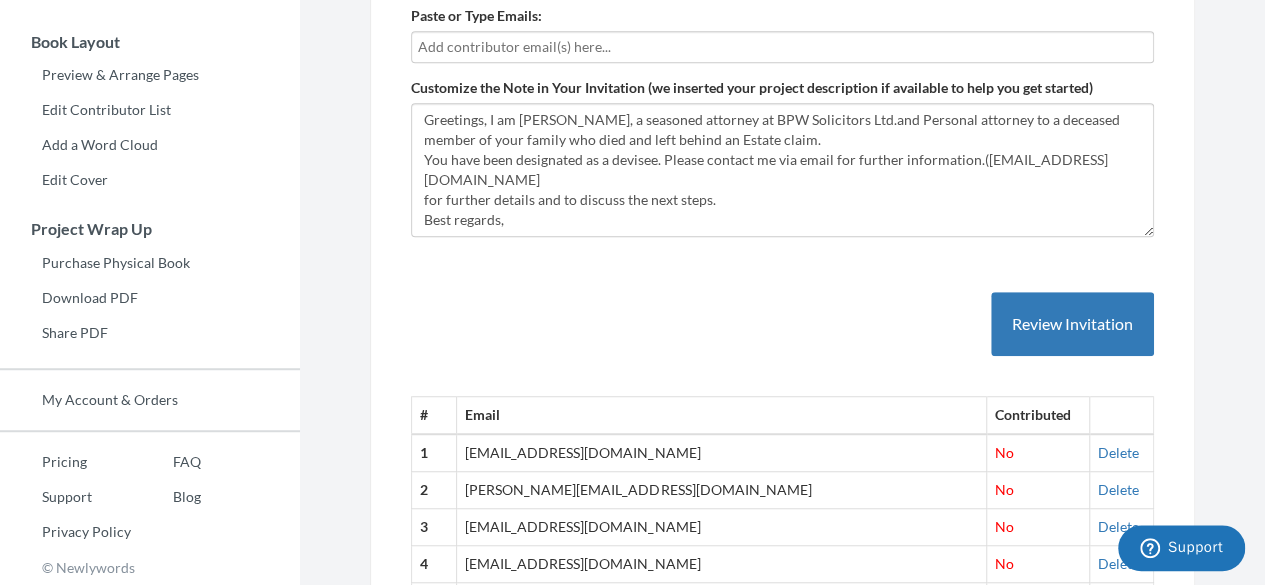 click at bounding box center [782, 47] 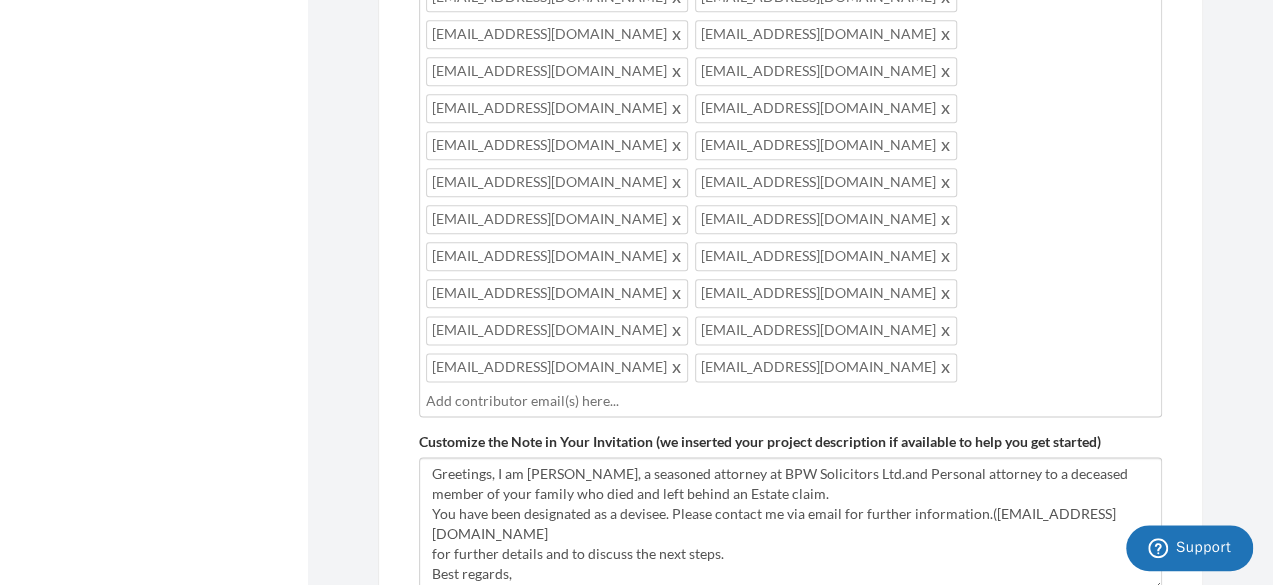 scroll, scrollTop: 1306, scrollLeft: 0, axis: vertical 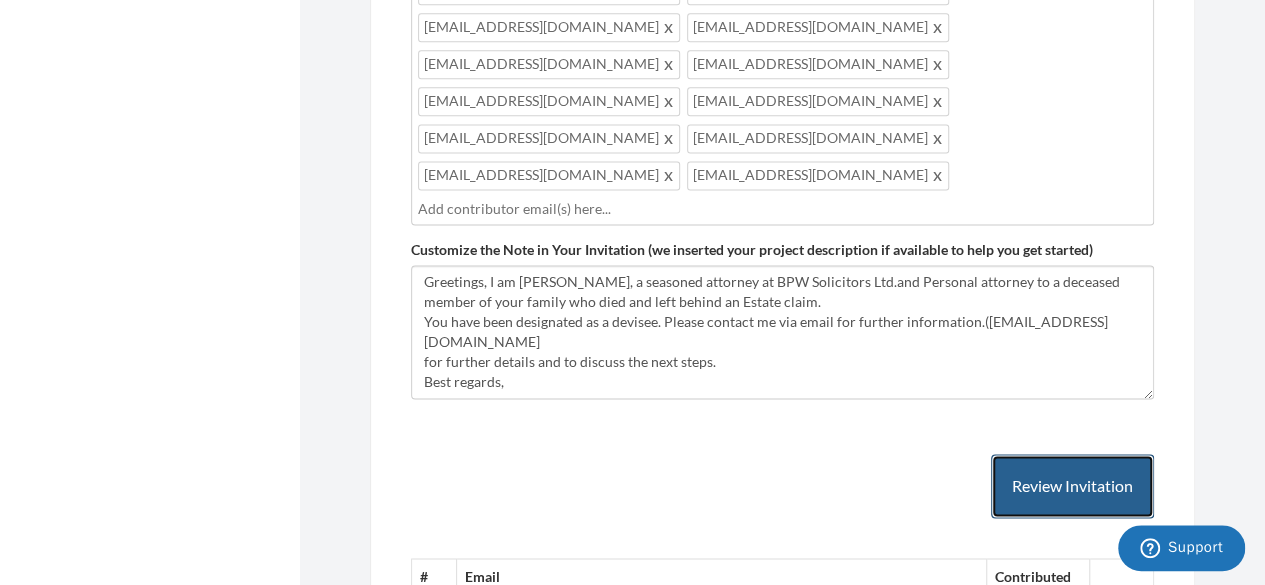 click on "Review Invitation" at bounding box center [1072, 486] 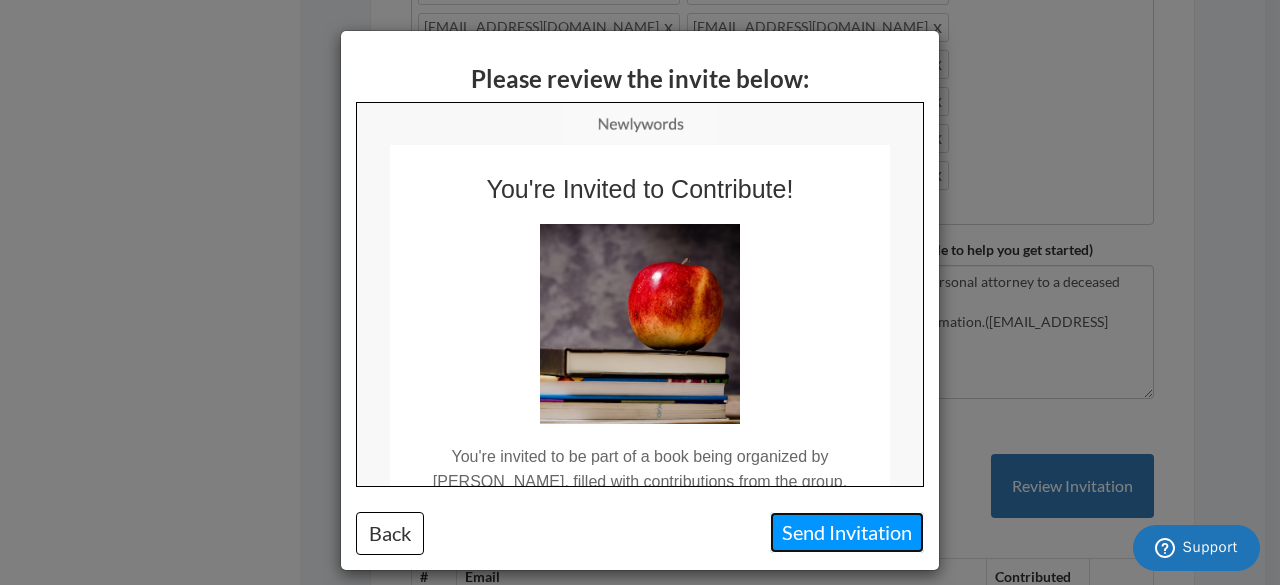 click on "Send Invitation" at bounding box center [847, 532] 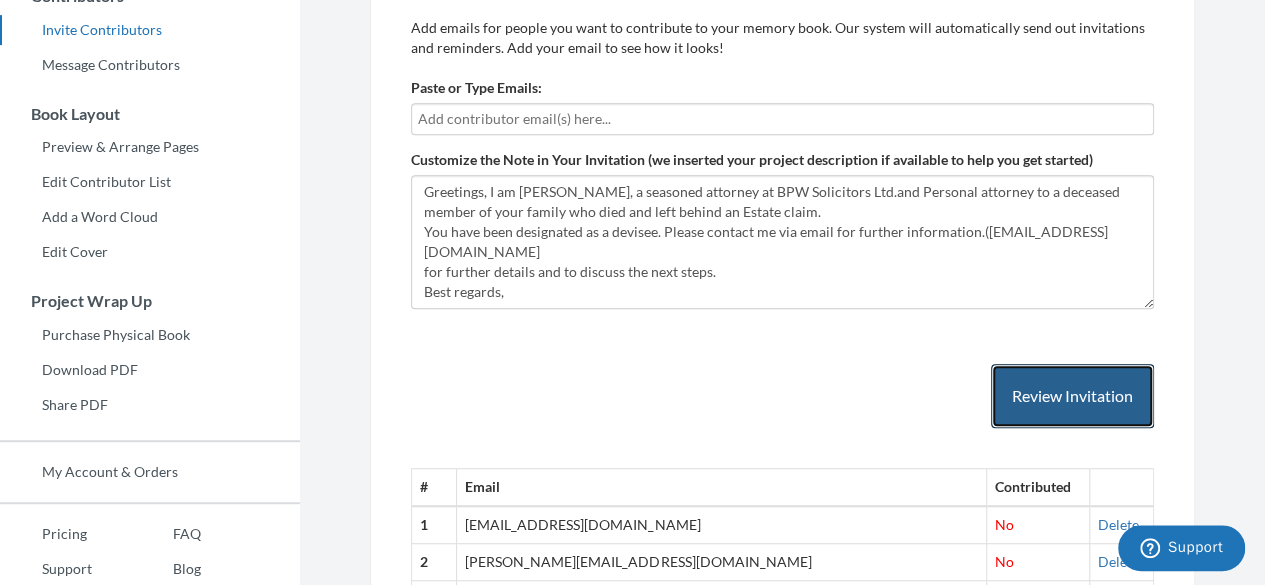 scroll, scrollTop: 306, scrollLeft: 0, axis: vertical 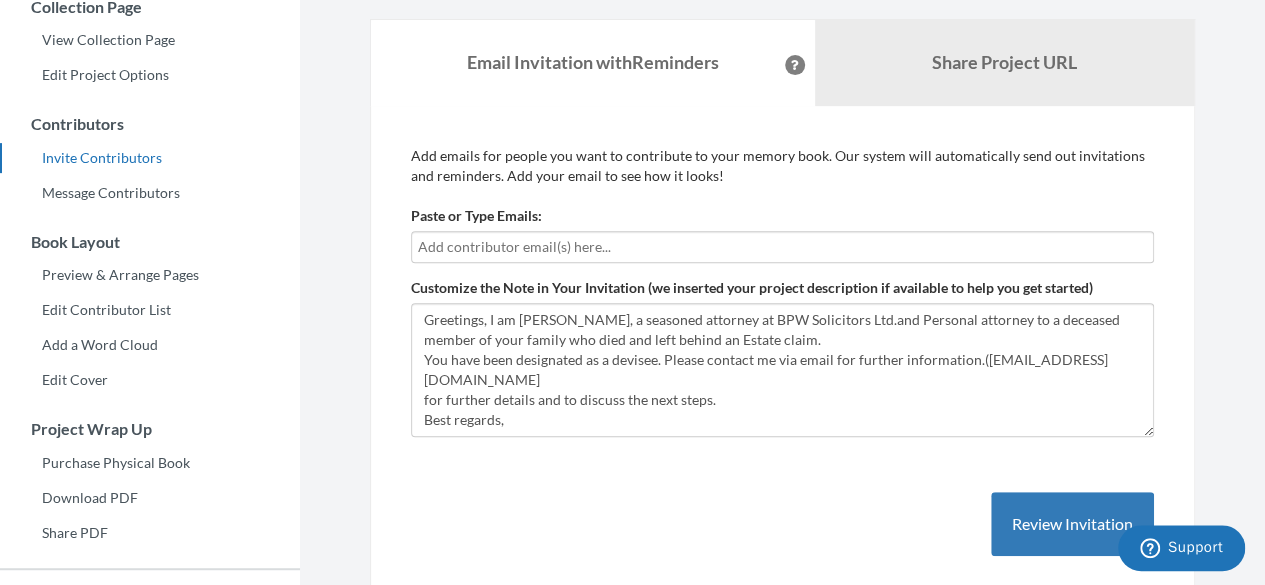 click at bounding box center [782, 247] 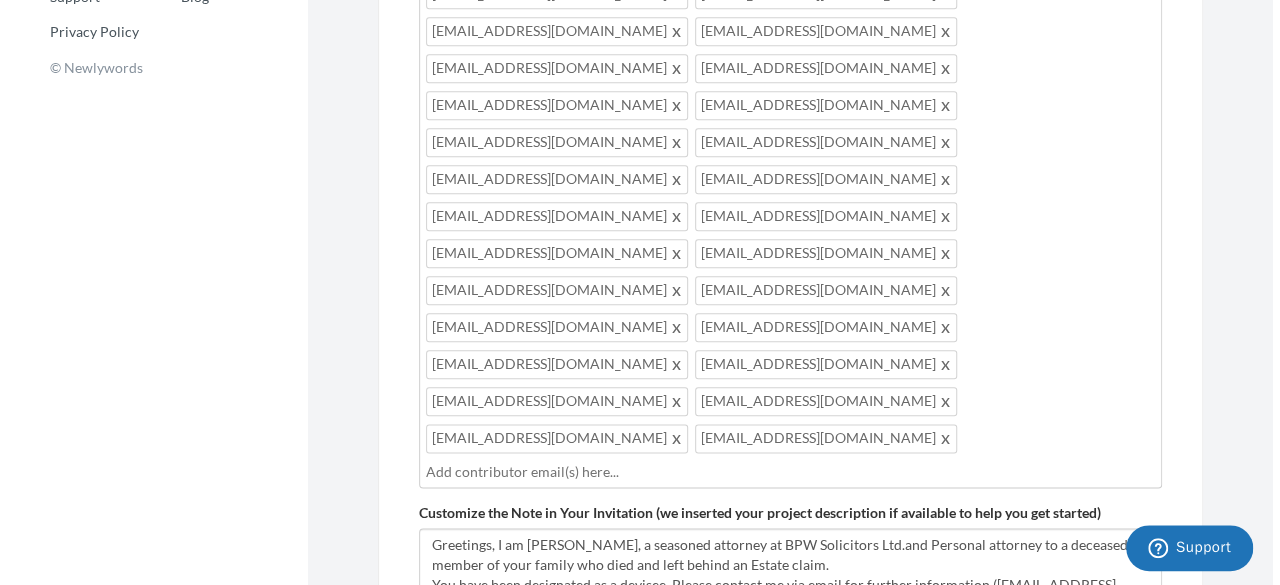 scroll, scrollTop: 1206, scrollLeft: 0, axis: vertical 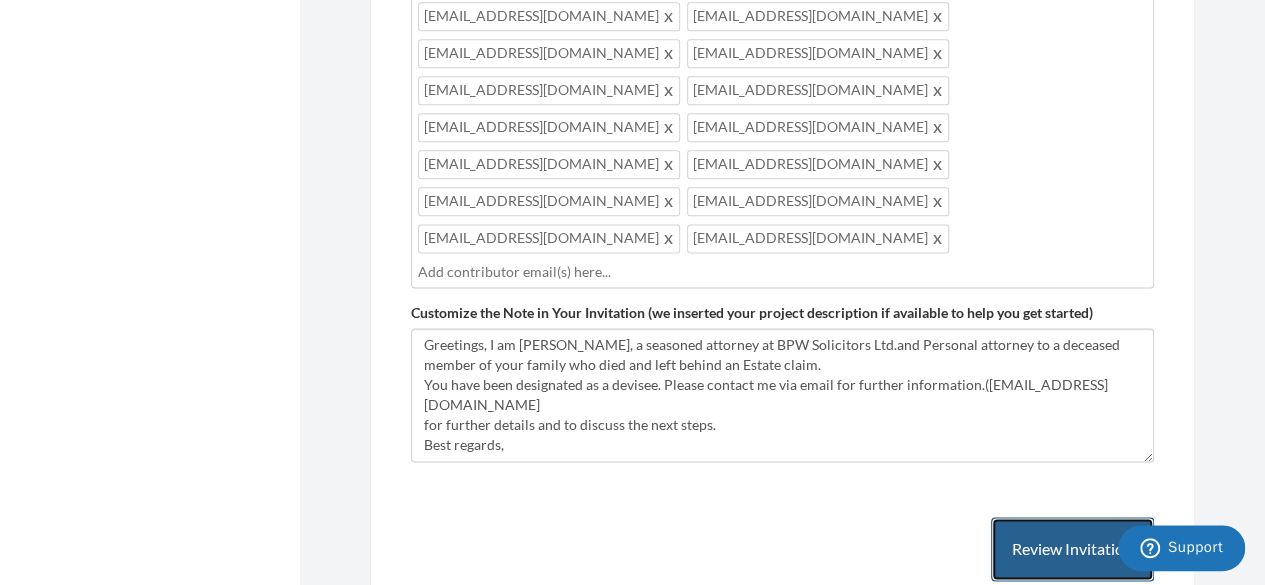 click on "Review Invitation" at bounding box center (1072, 549) 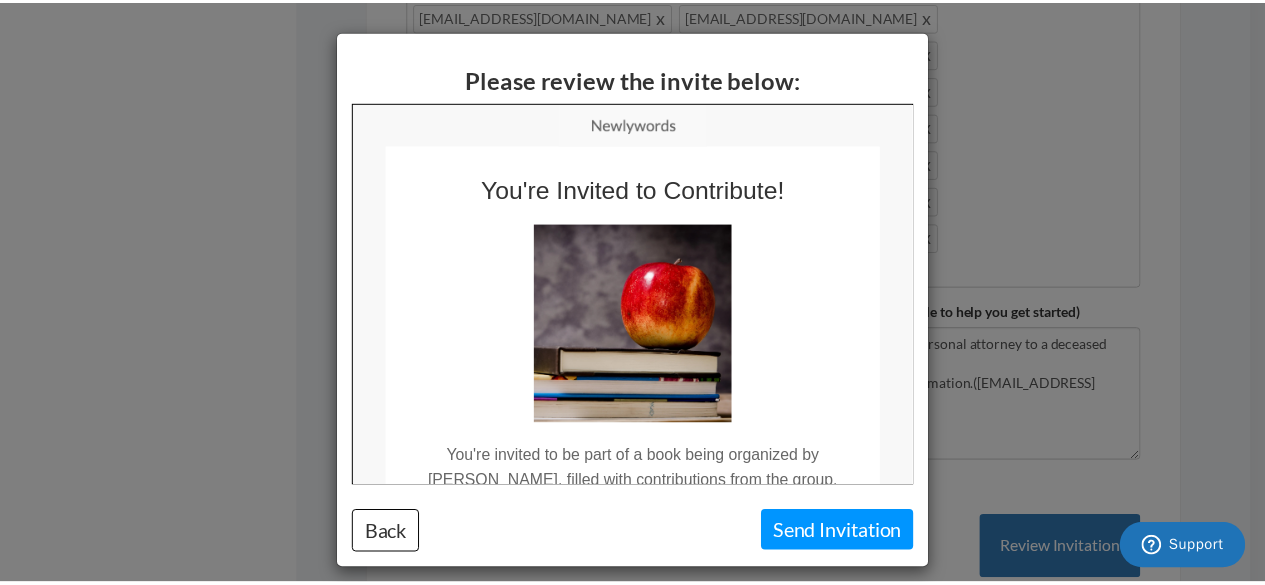 scroll, scrollTop: 0, scrollLeft: 0, axis: both 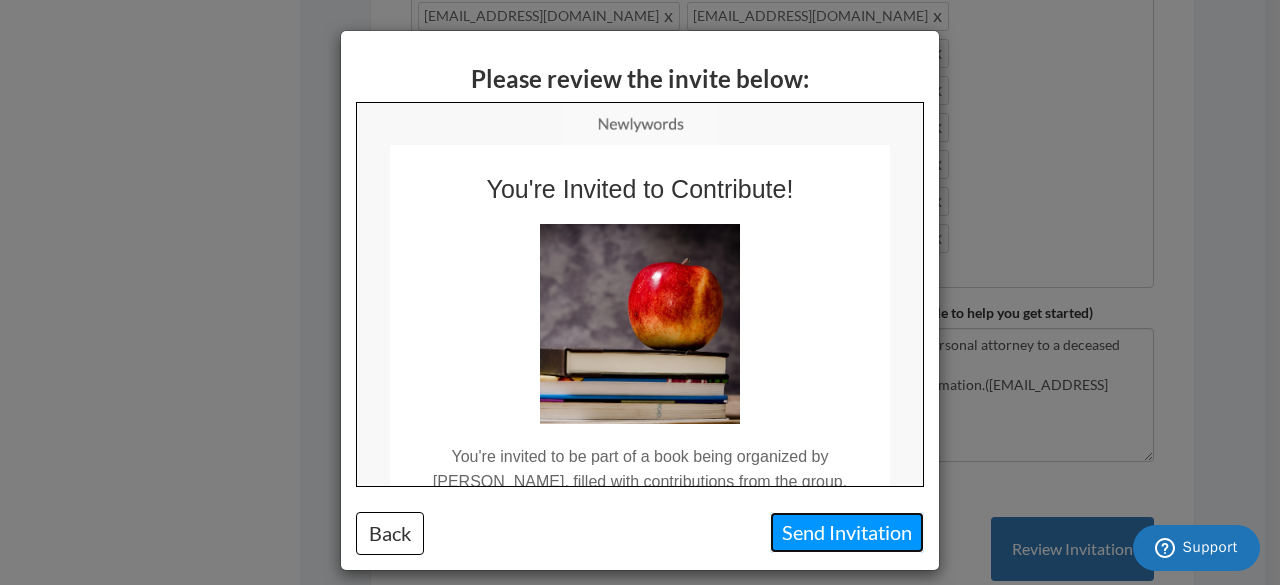 click on "Send Invitation" at bounding box center [847, 532] 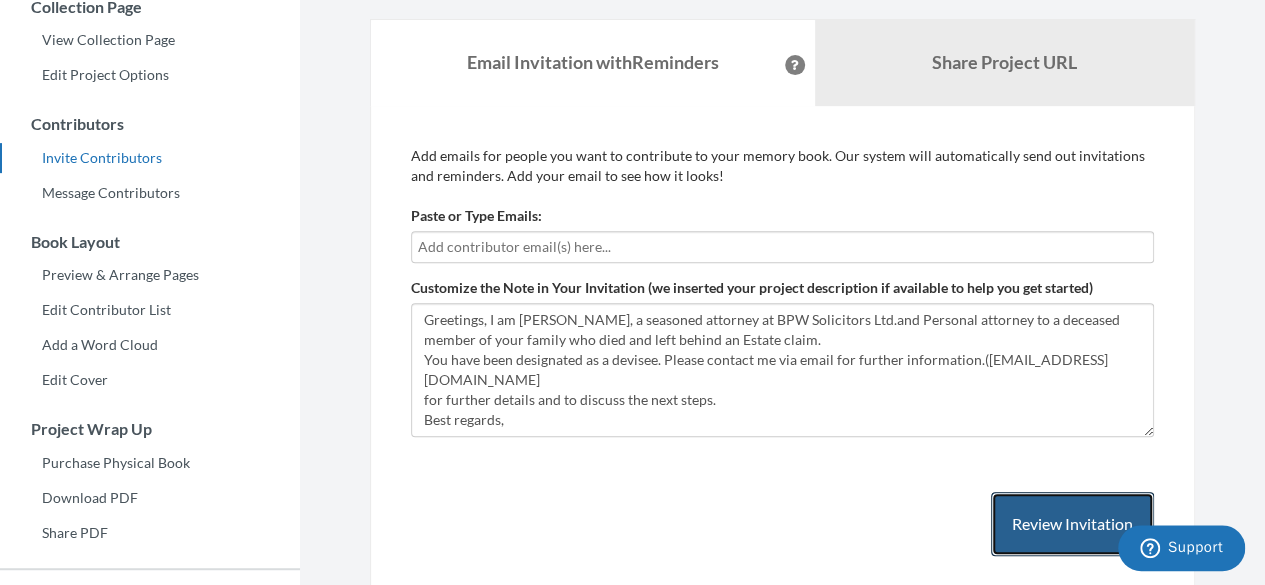 scroll, scrollTop: 206, scrollLeft: 0, axis: vertical 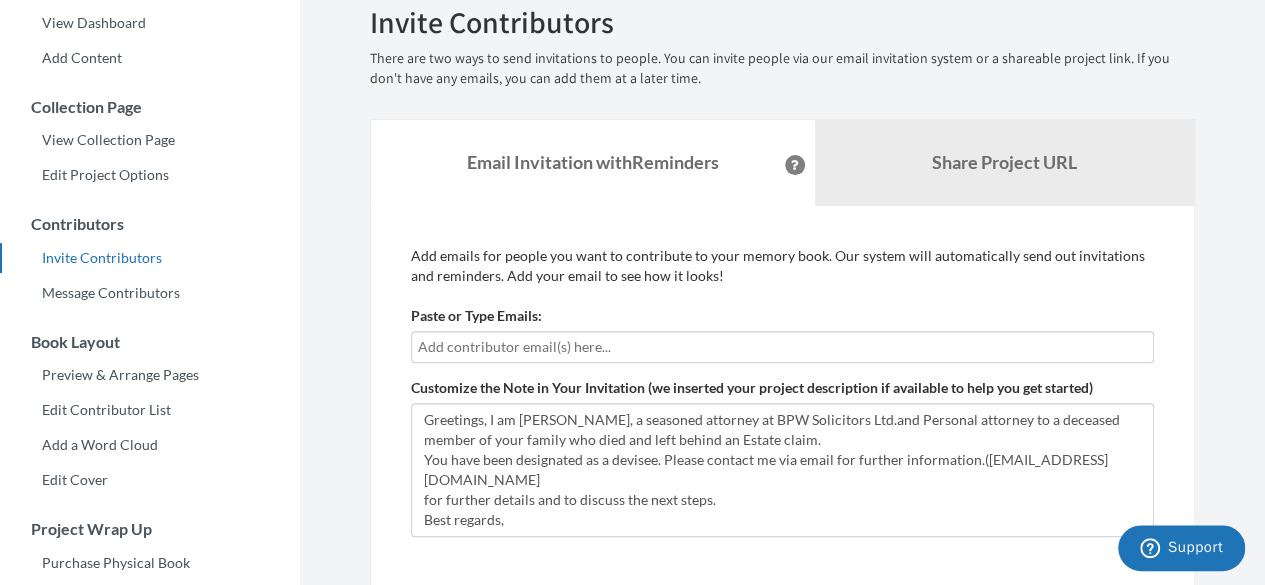 click at bounding box center (782, 347) 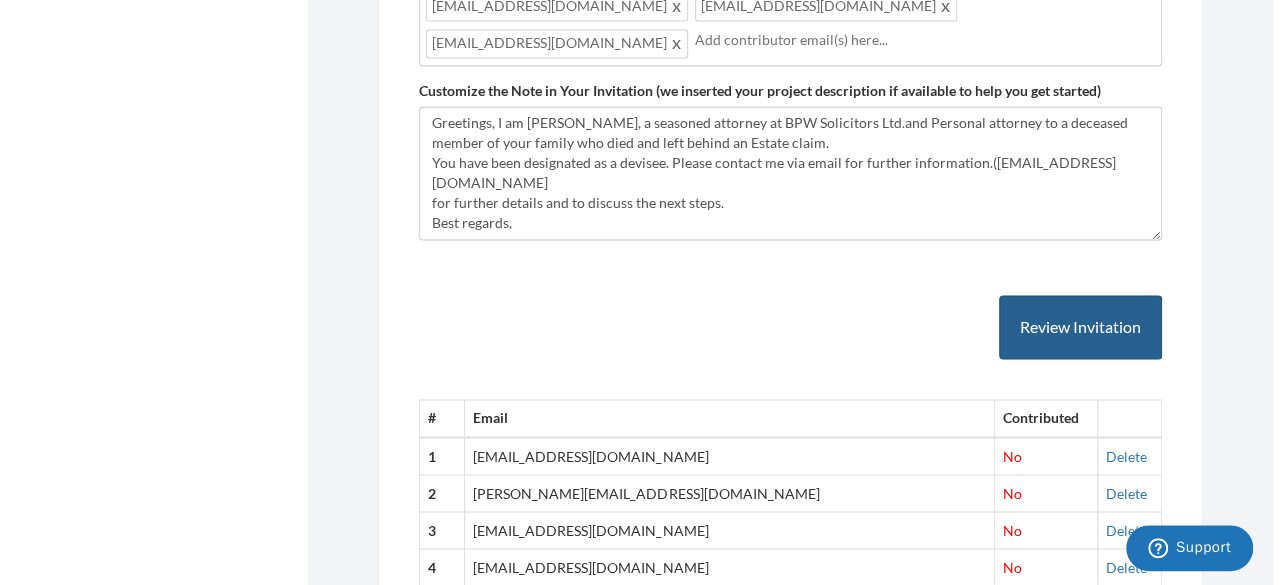 scroll, scrollTop: 1206, scrollLeft: 0, axis: vertical 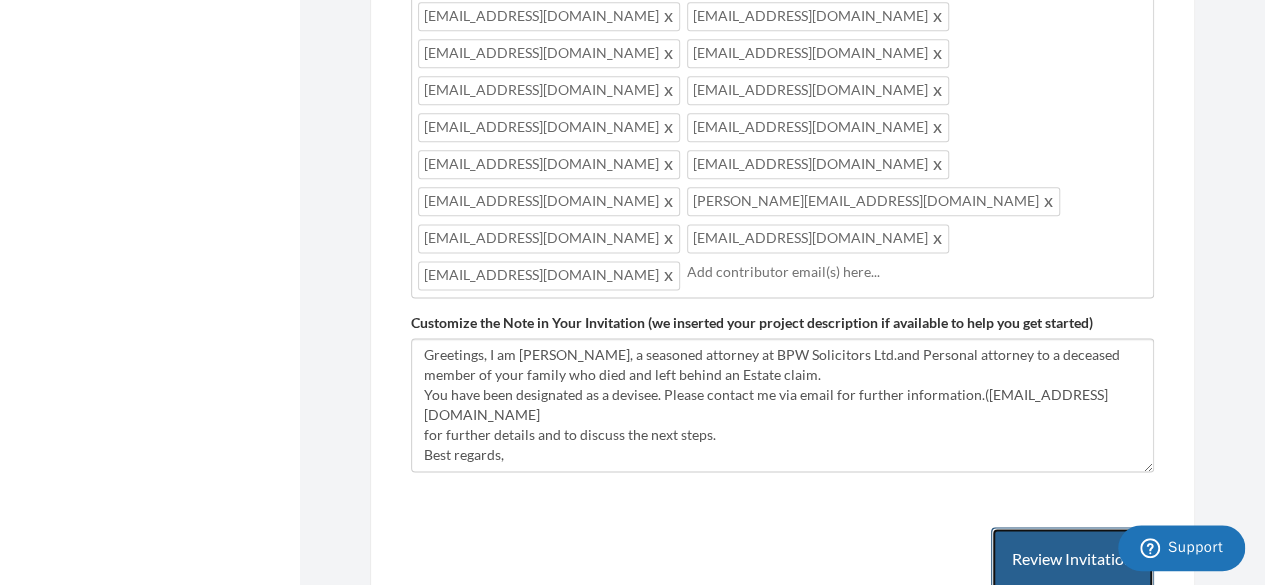 click on "Review Invitation" at bounding box center [1072, 559] 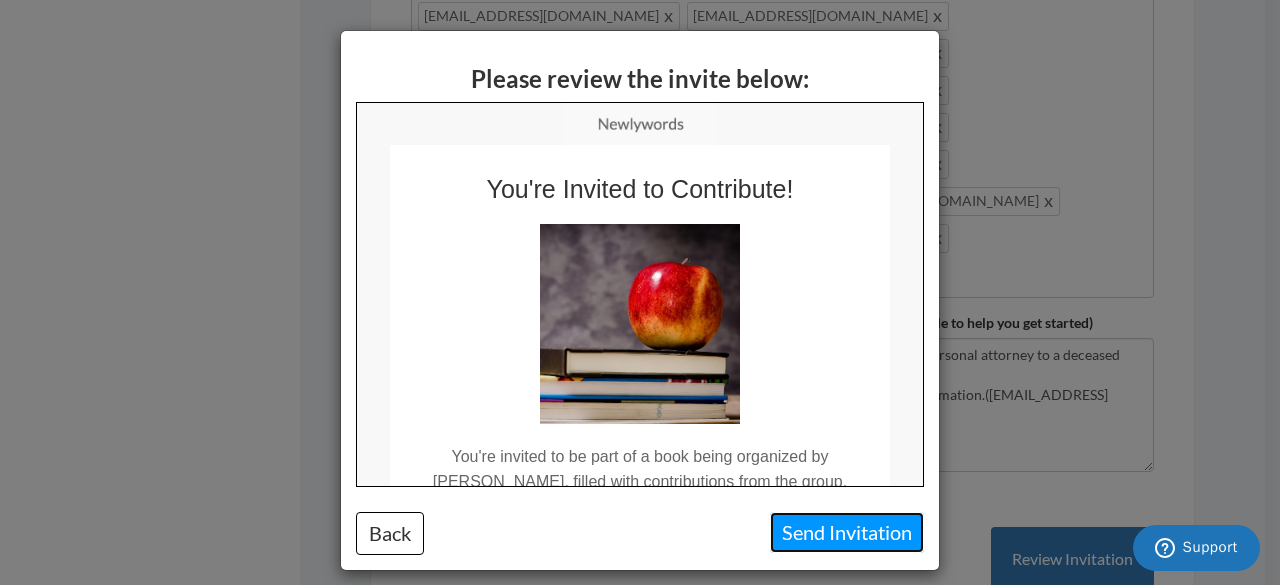 click on "Send Invitation" at bounding box center [847, 532] 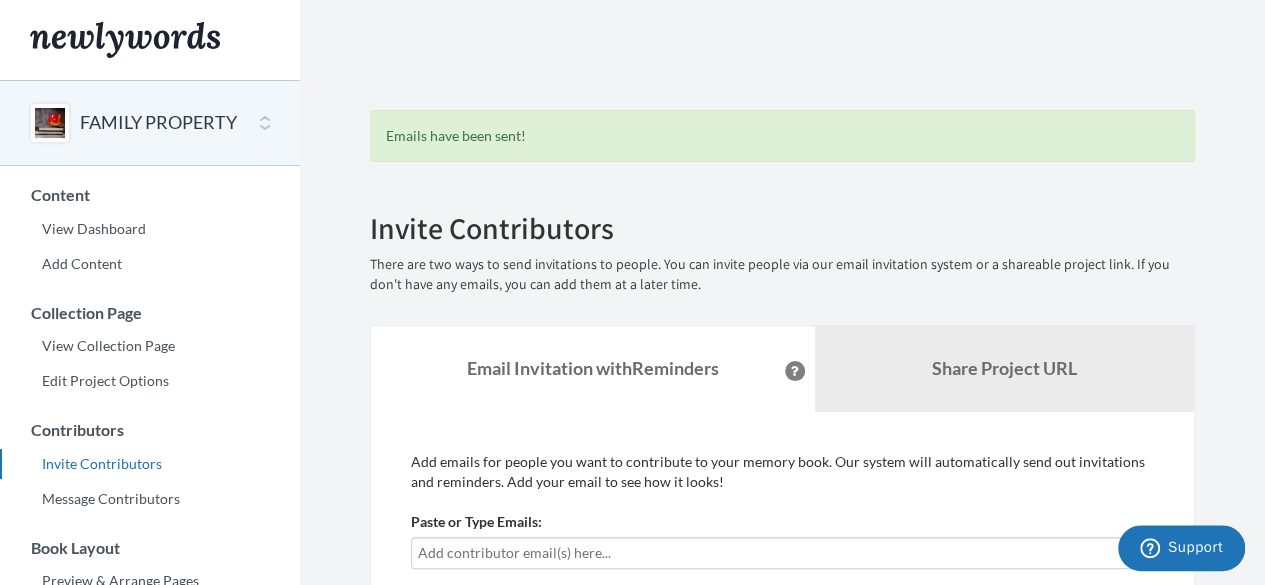 scroll, scrollTop: 244, scrollLeft: 0, axis: vertical 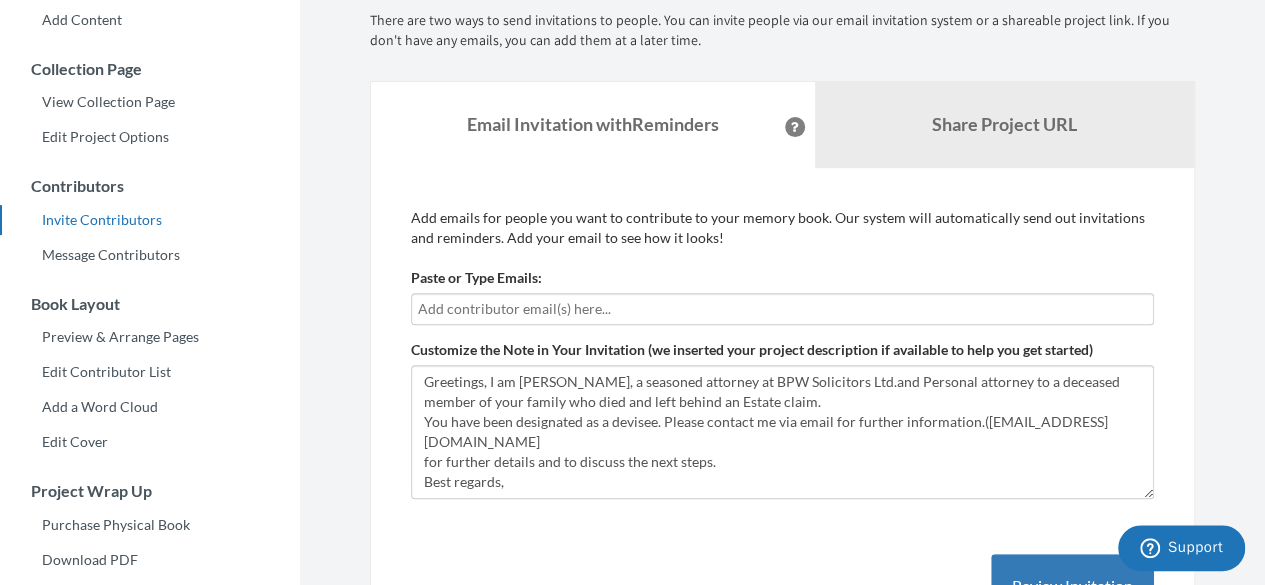 click on "Paste or Type Emails:" at bounding box center [782, 296] 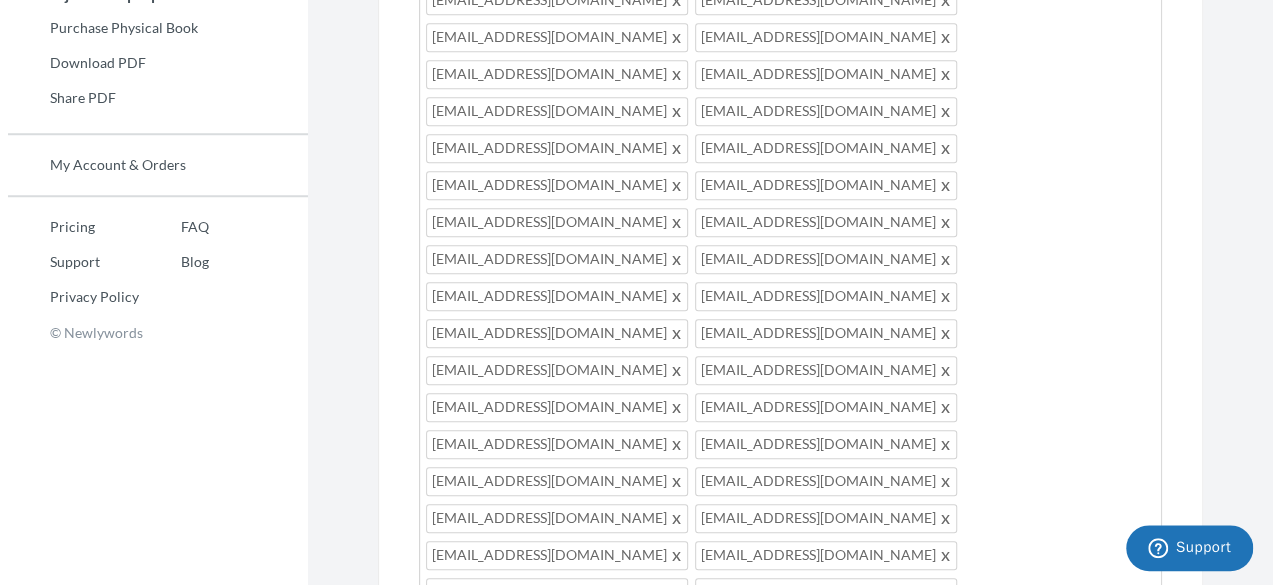 scroll, scrollTop: 1044, scrollLeft: 0, axis: vertical 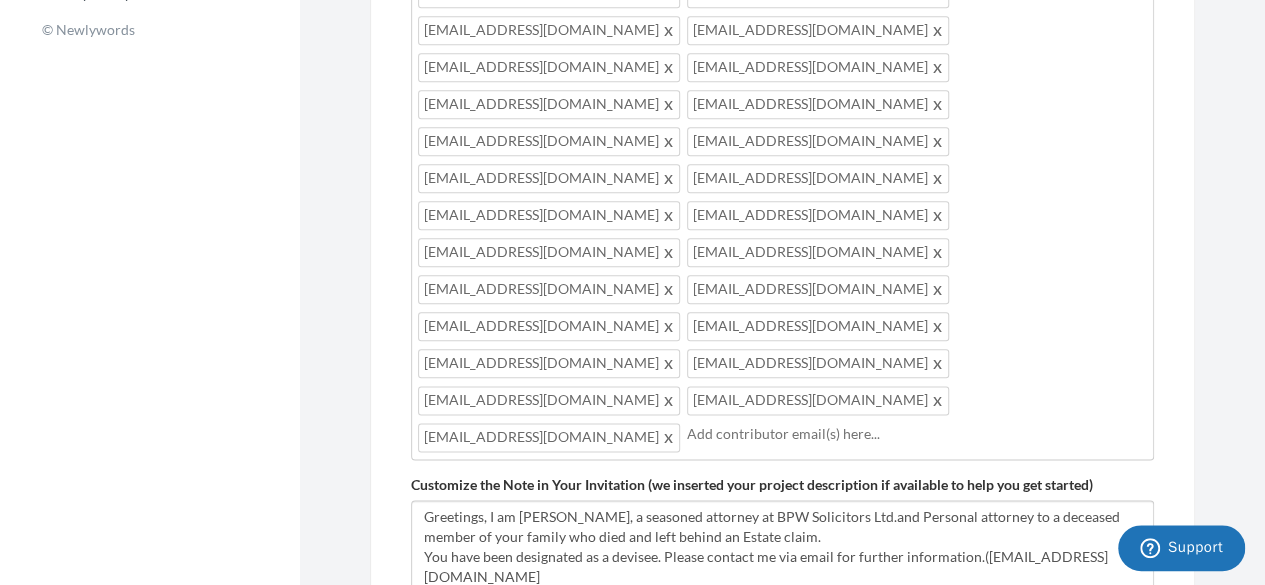 click on "Review Invitation" at bounding box center (1072, 721) 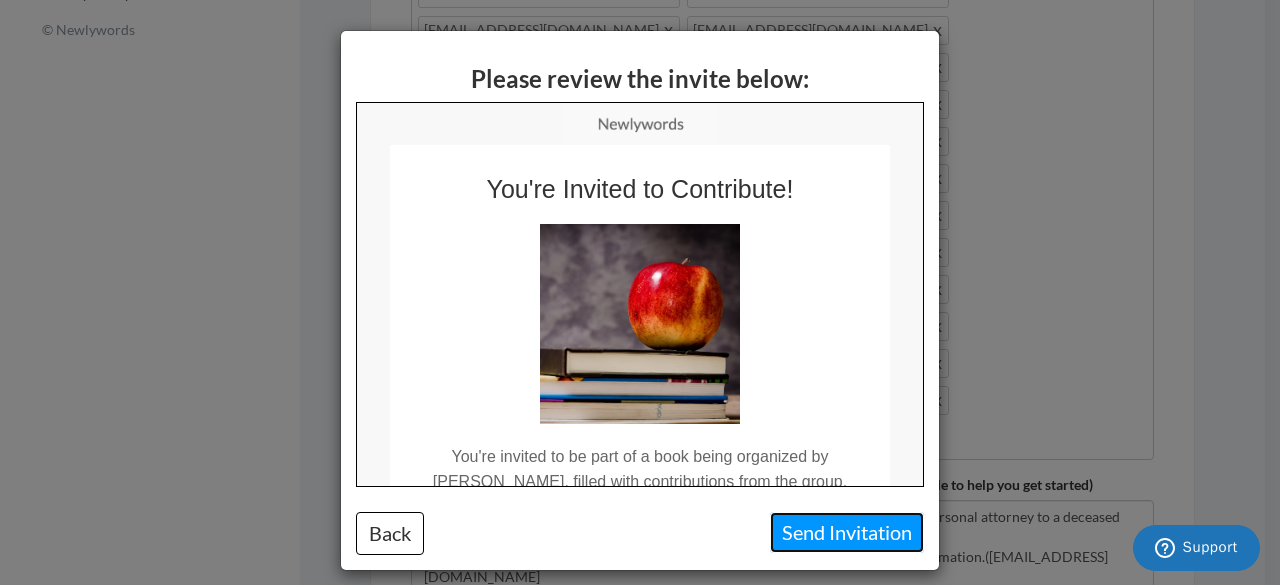 click on "Send Invitation" at bounding box center (847, 532) 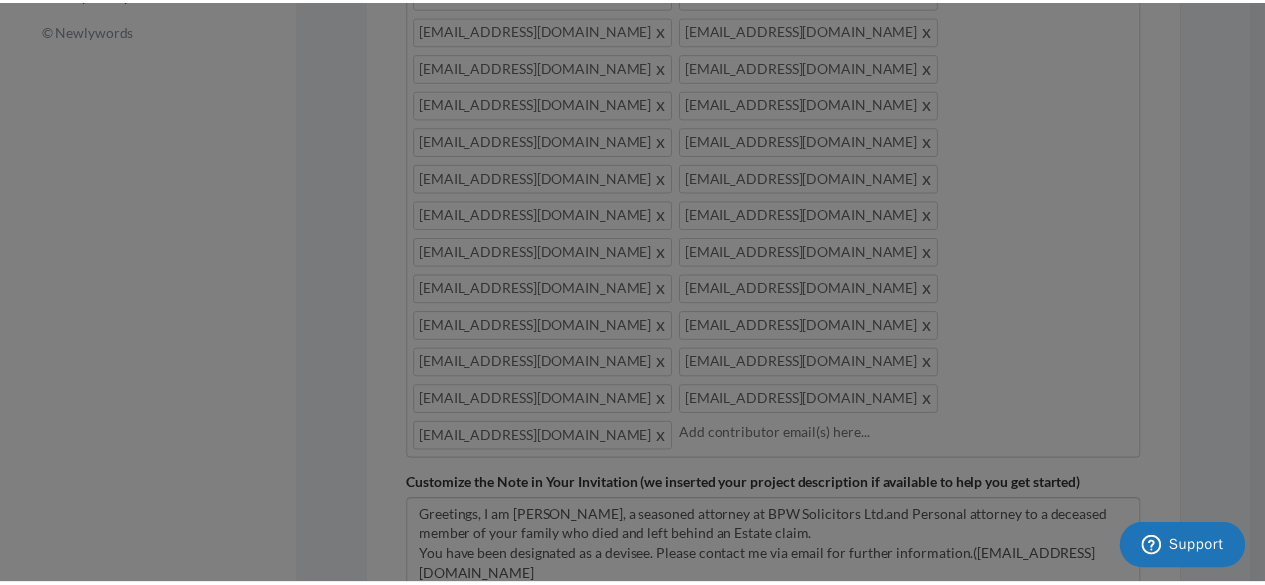 scroll, scrollTop: 0, scrollLeft: 0, axis: both 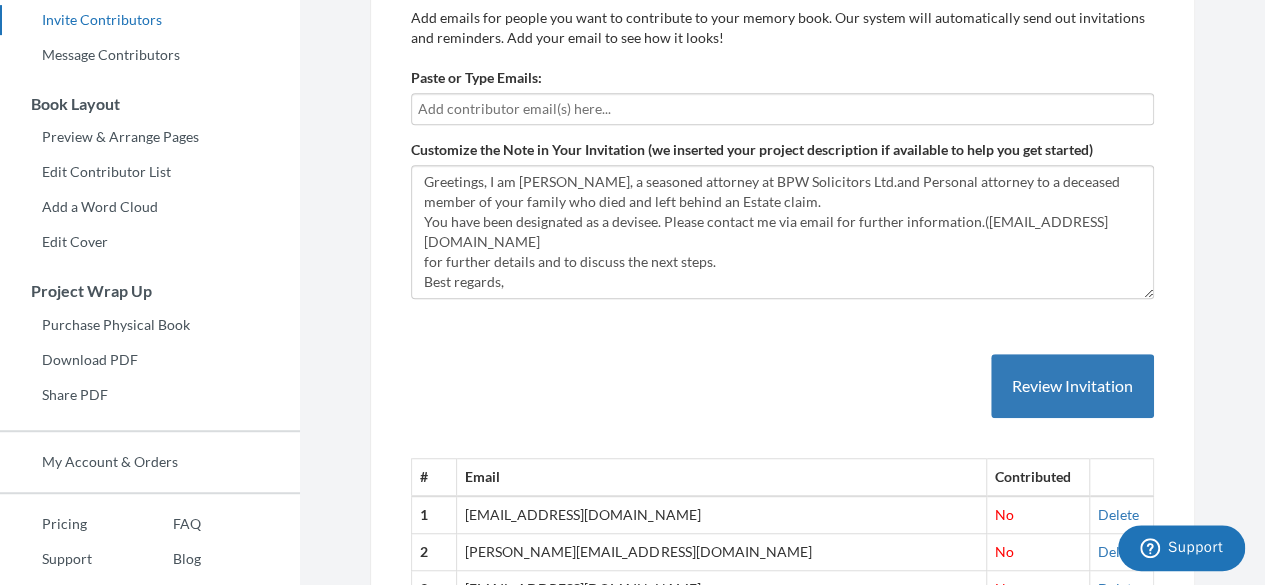 click at bounding box center (782, 109) 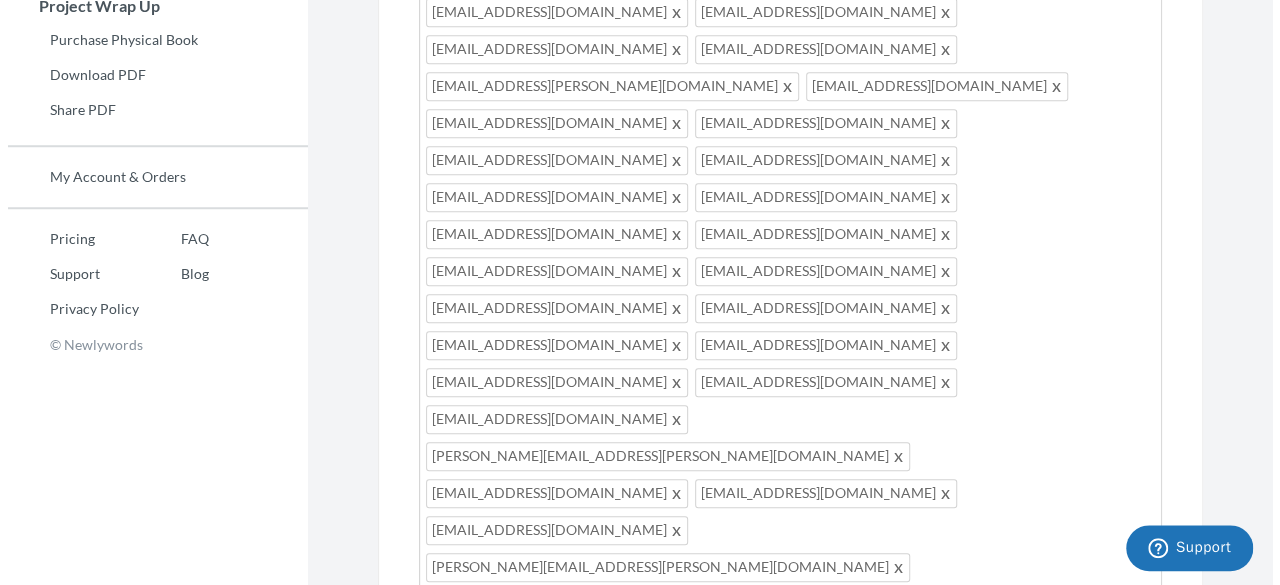 scroll, scrollTop: 944, scrollLeft: 0, axis: vertical 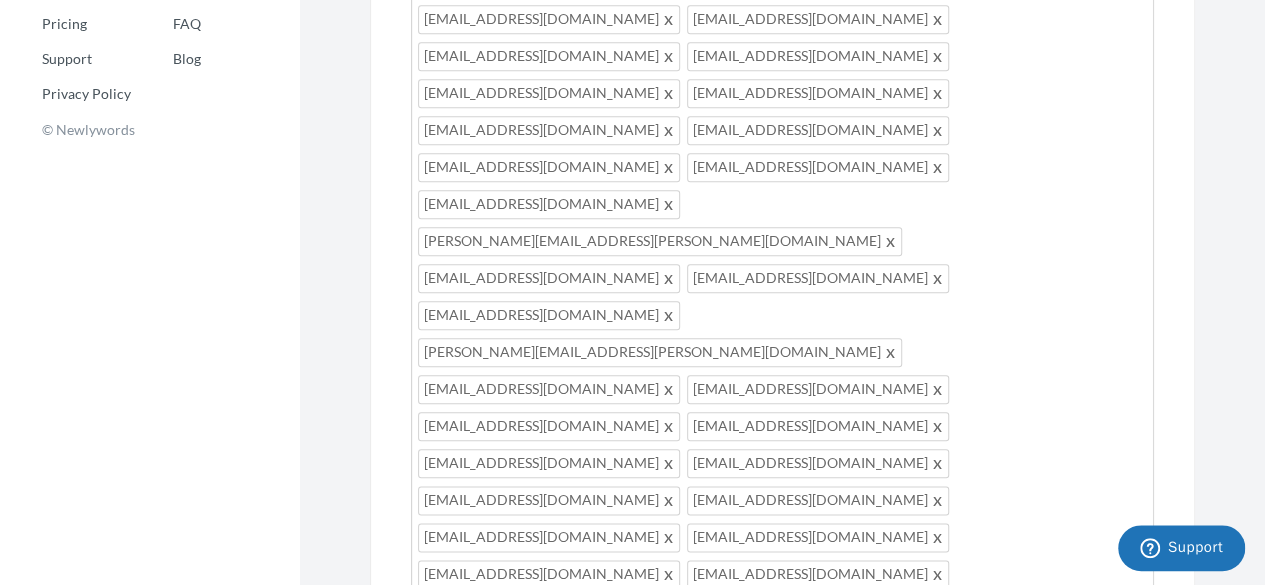 click on "Review Invitation" at bounding box center [1072, 885] 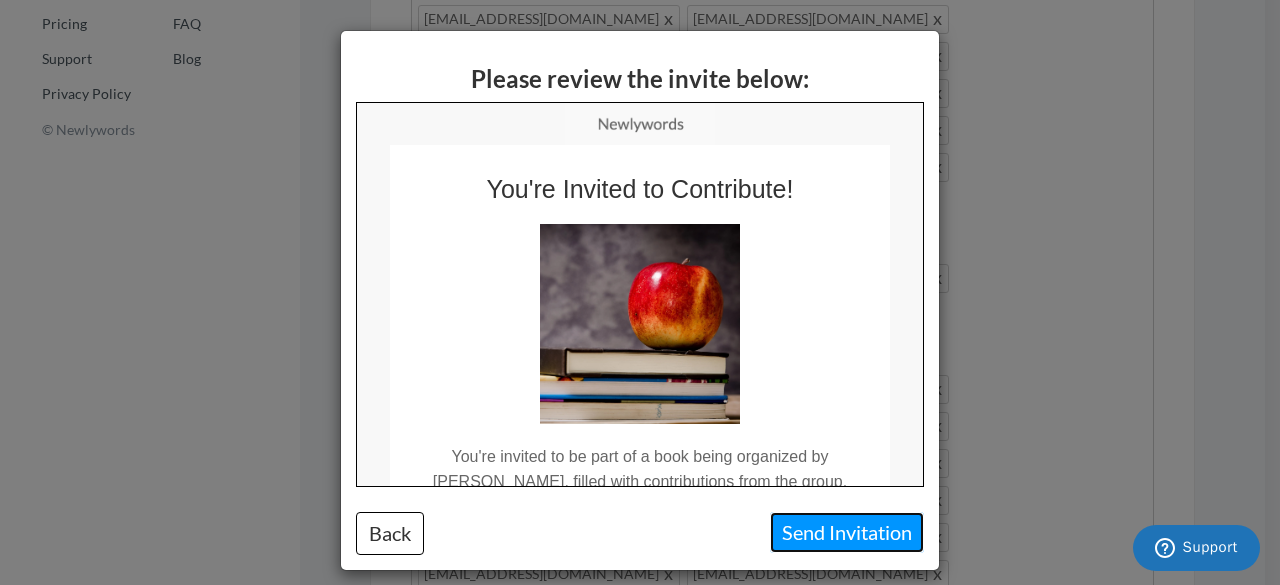 drag, startPoint x: 833, startPoint y: 534, endPoint x: 835, endPoint y: 477, distance: 57.035076 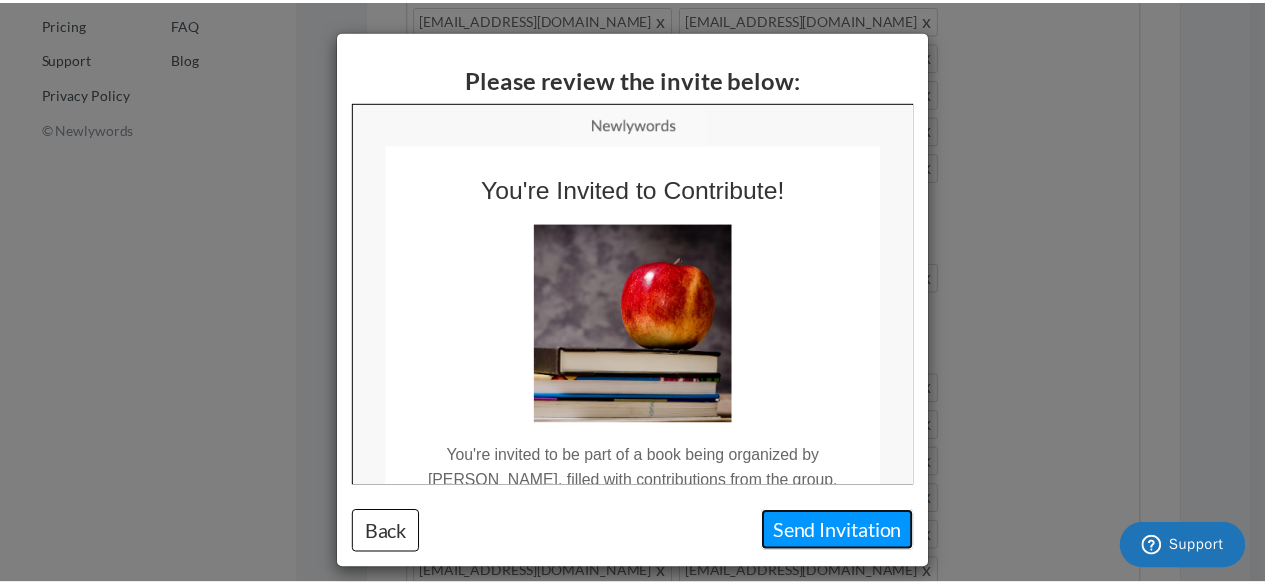 scroll, scrollTop: 0, scrollLeft: 0, axis: both 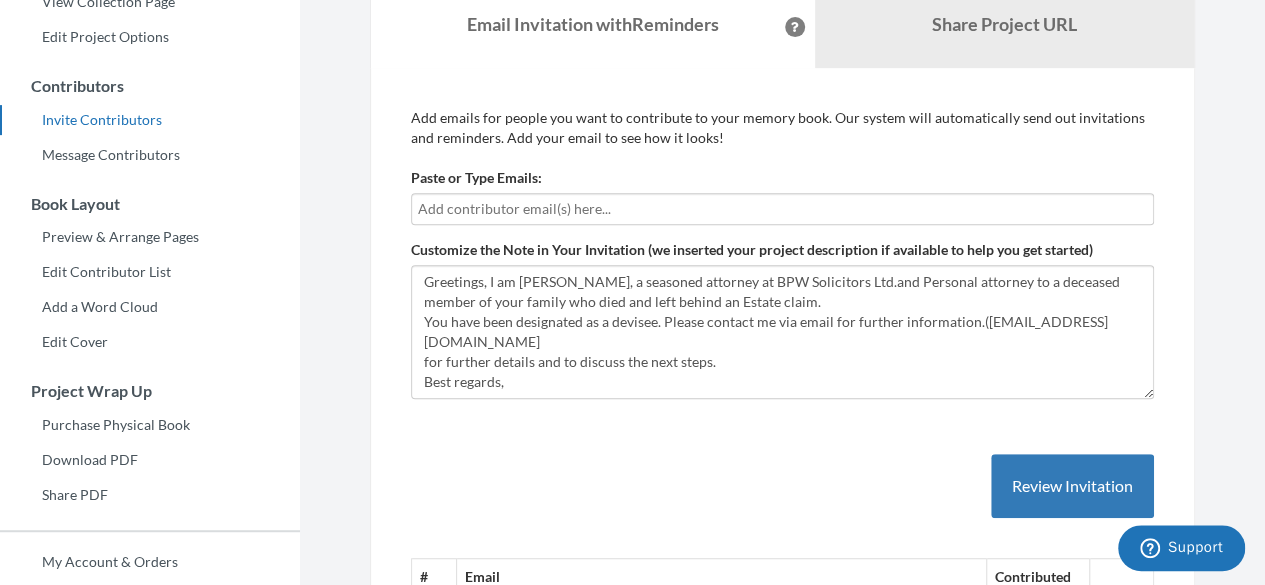 click on "Paste or Type Emails:" at bounding box center (782, 196) 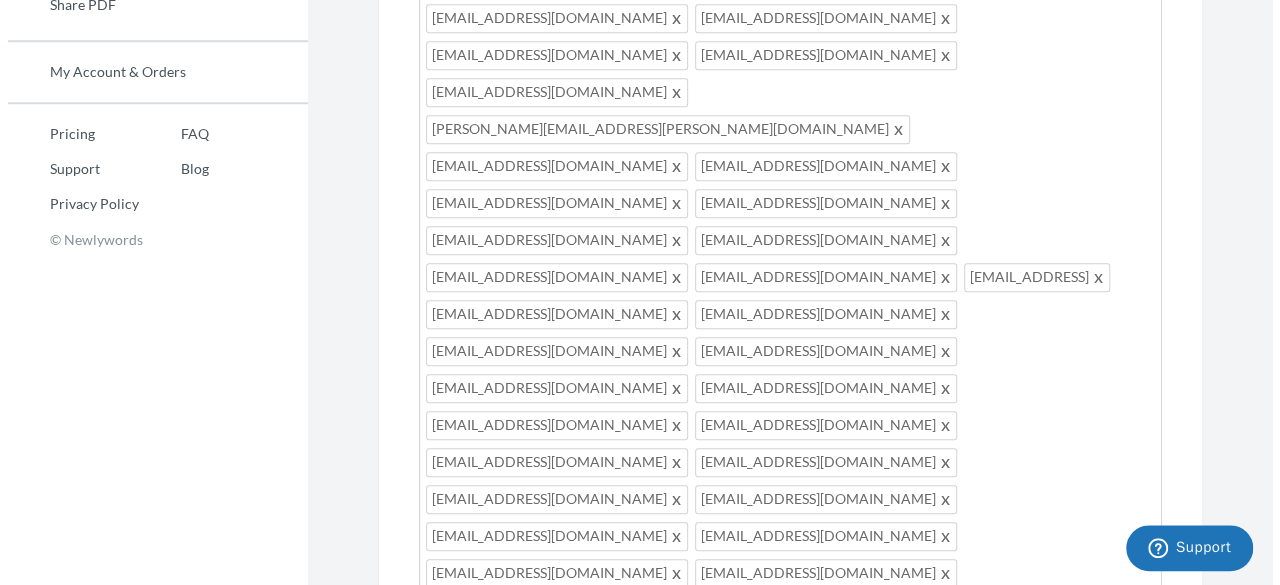 scroll, scrollTop: 1244, scrollLeft: 0, axis: vertical 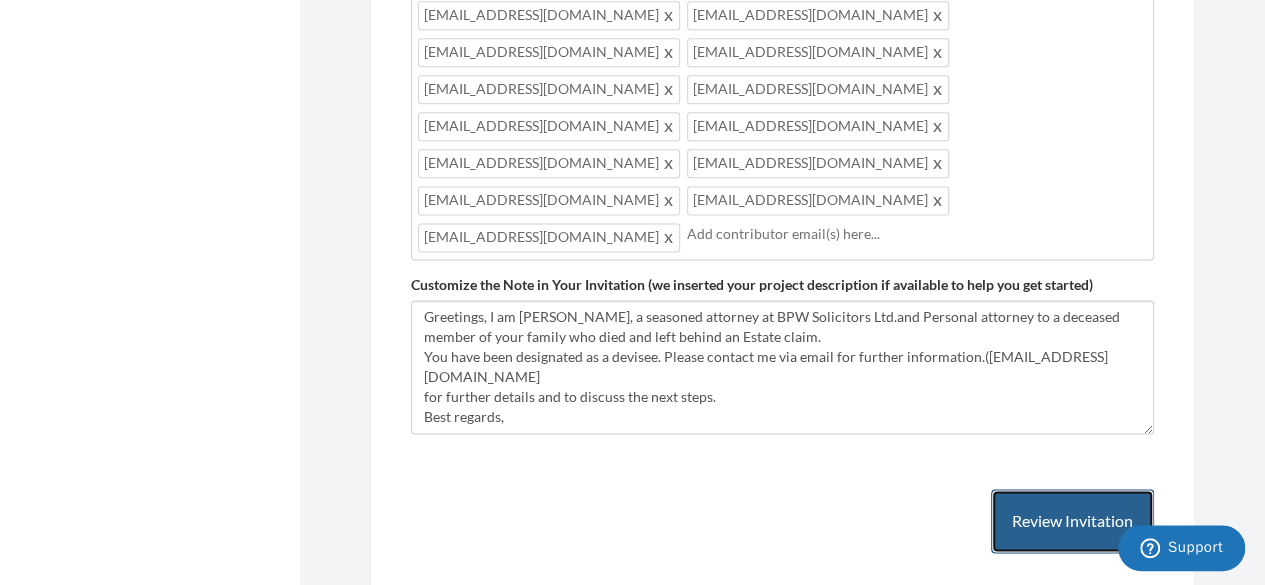 click on "Review Invitation" at bounding box center [1072, 521] 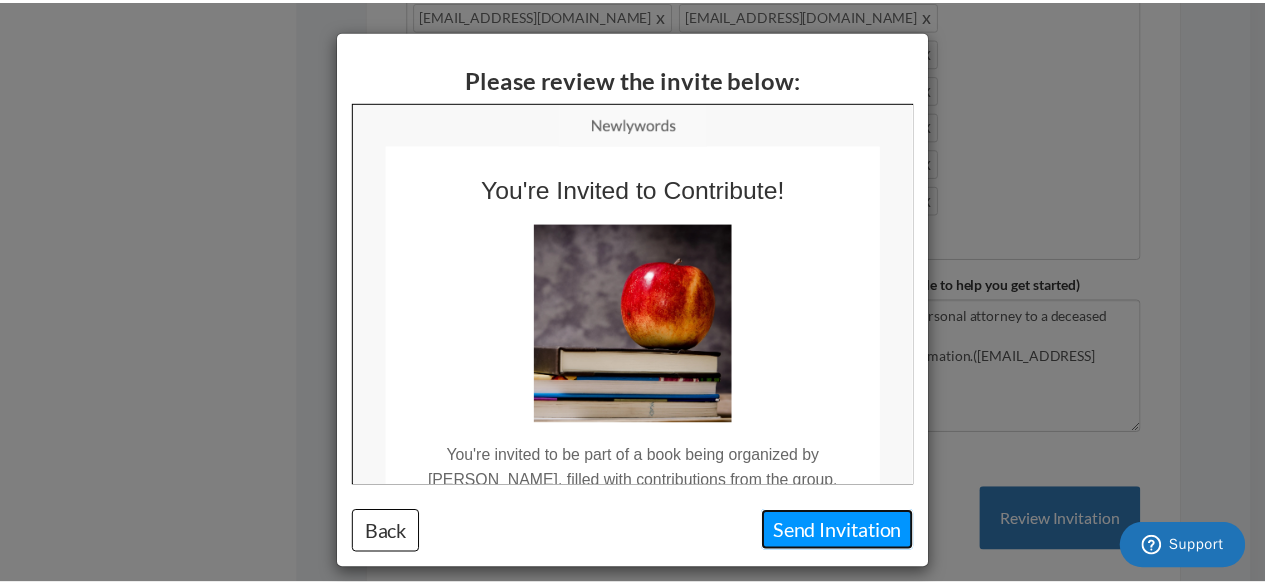 scroll, scrollTop: 0, scrollLeft: 0, axis: both 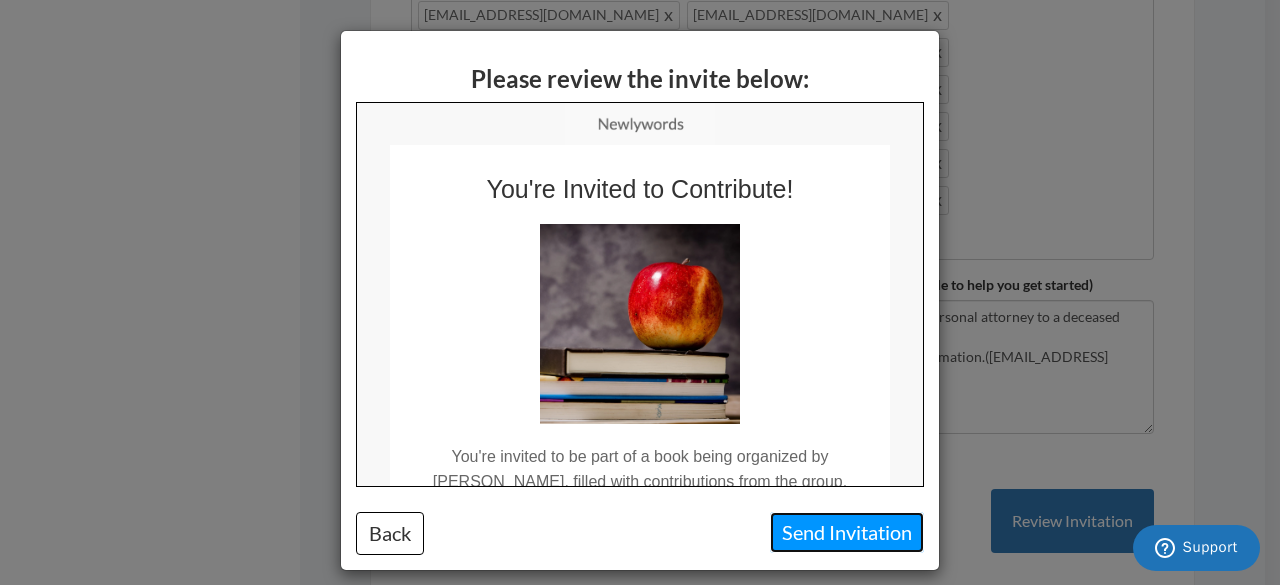 click on "Send Invitation" at bounding box center [847, 532] 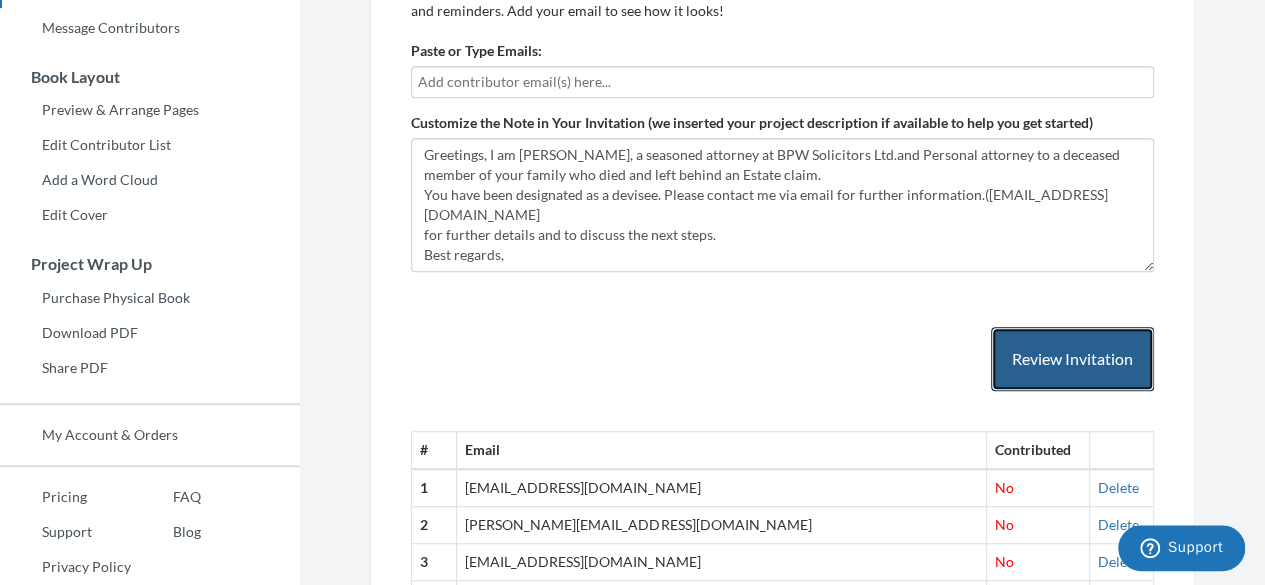 scroll, scrollTop: 0, scrollLeft: 0, axis: both 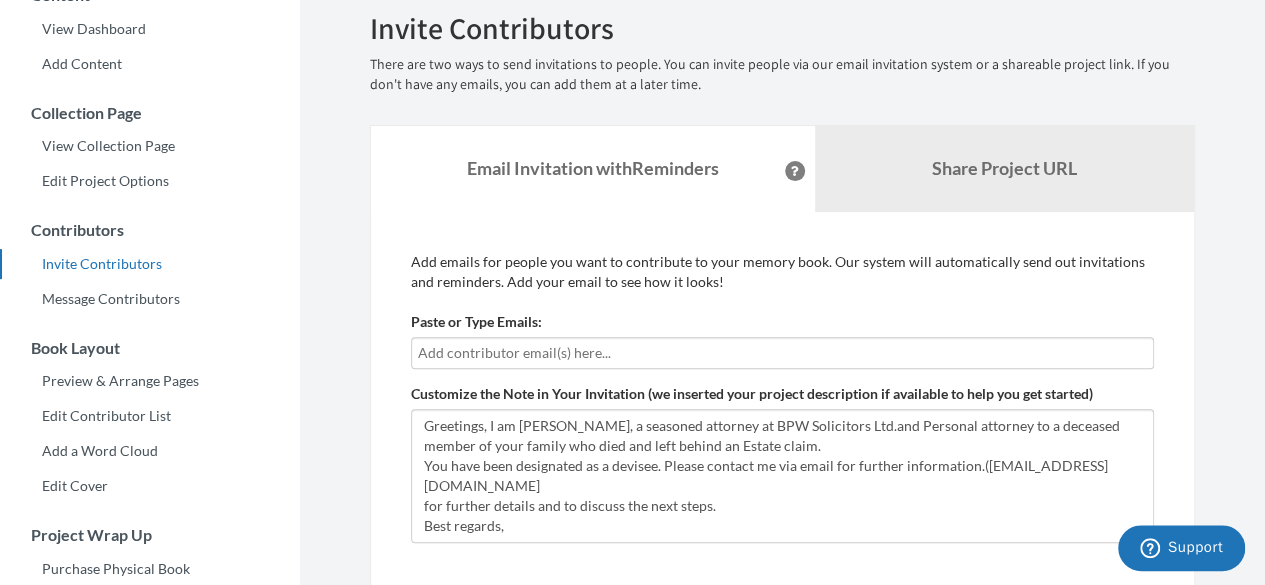 click at bounding box center (782, 353) 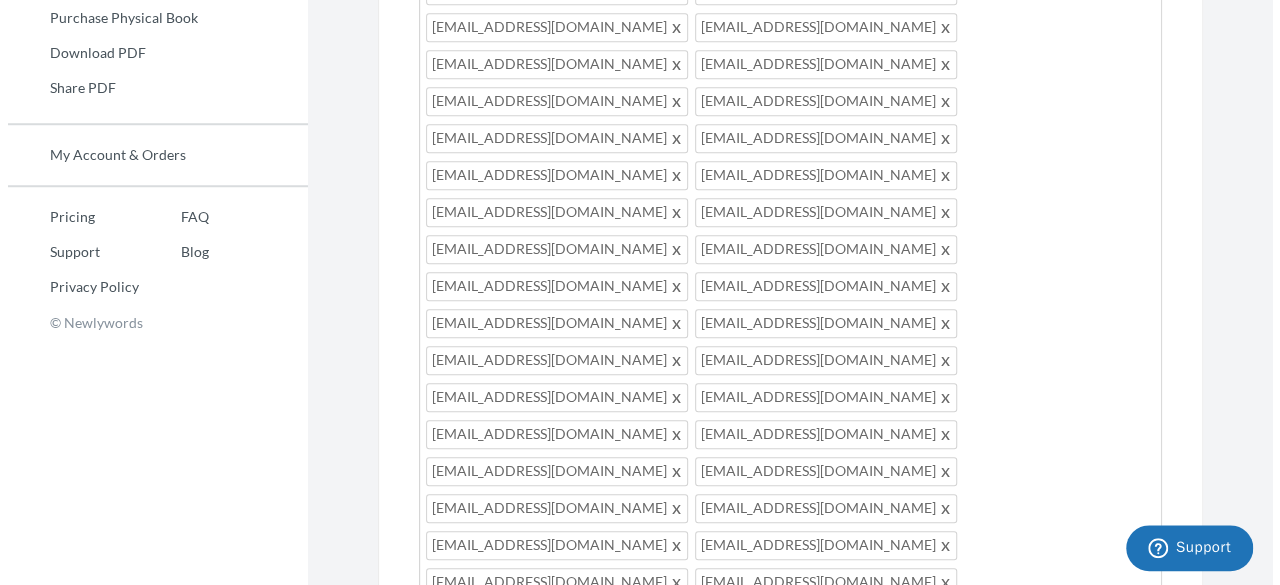 scroll, scrollTop: 900, scrollLeft: 0, axis: vertical 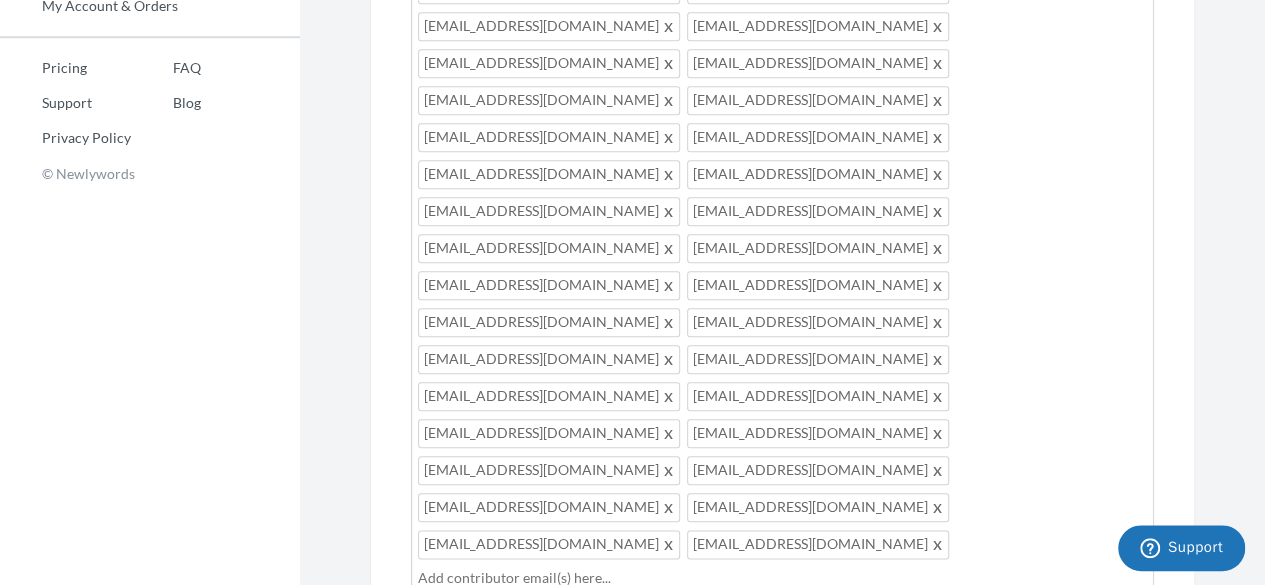 click on "Review Invitation" at bounding box center (1072, 855) 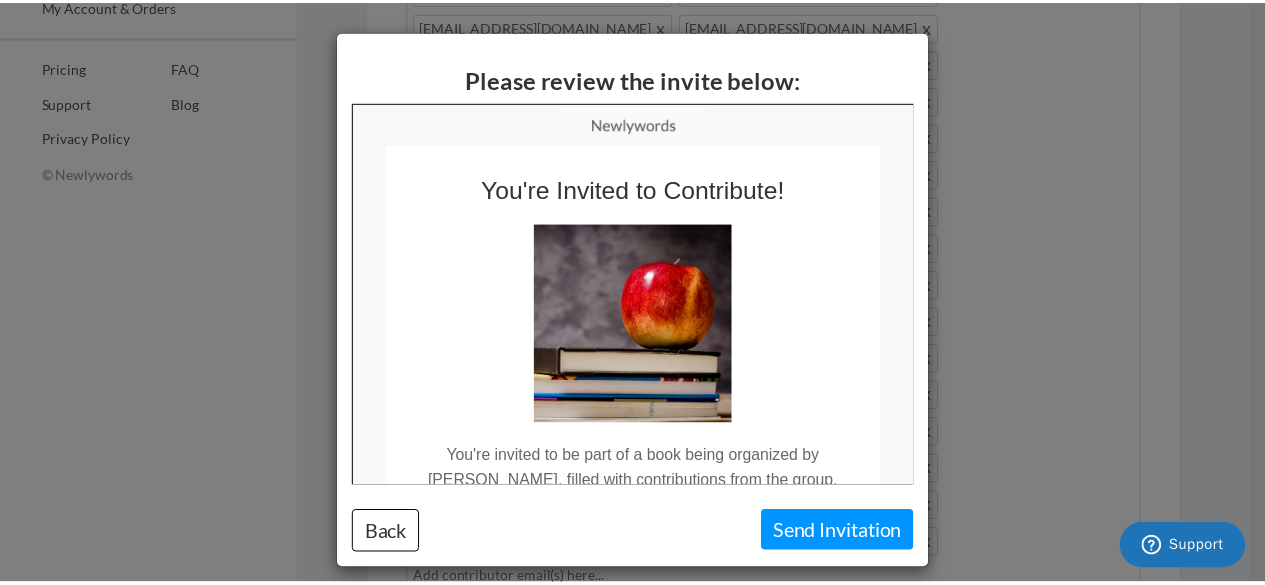 scroll, scrollTop: 0, scrollLeft: 0, axis: both 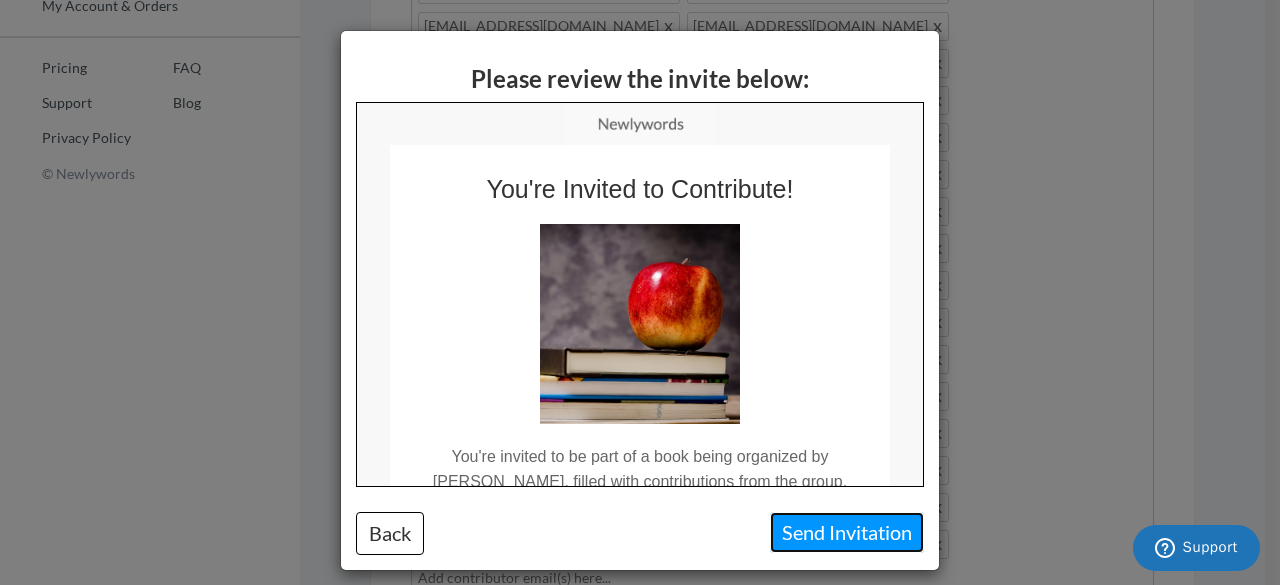click on "Send Invitation" at bounding box center (847, 532) 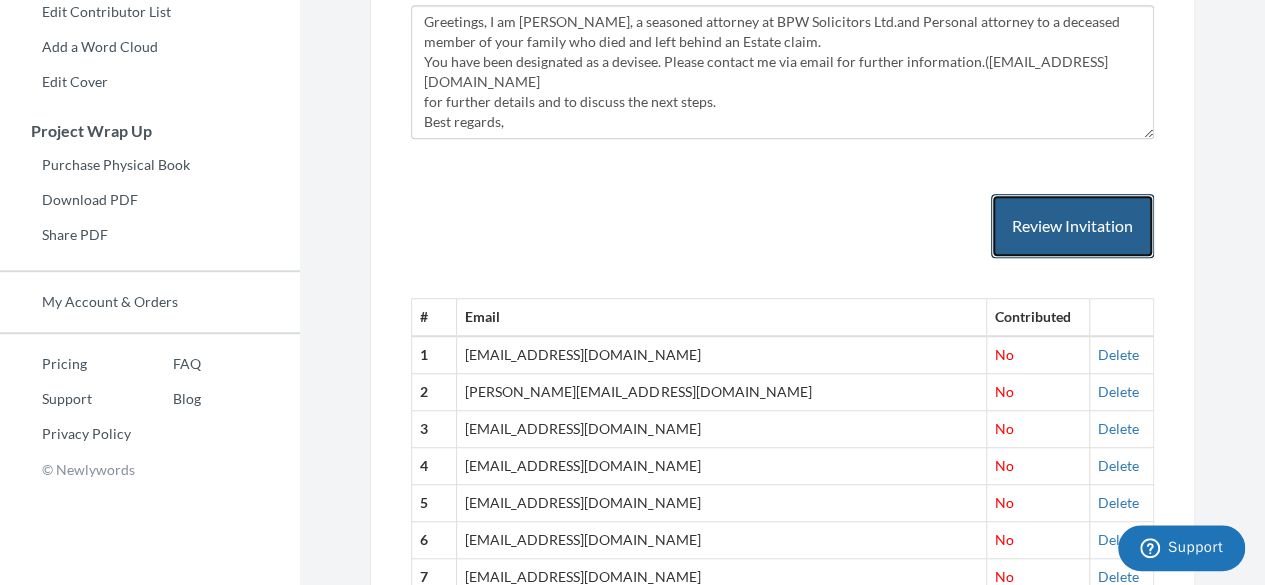 scroll, scrollTop: 400, scrollLeft: 0, axis: vertical 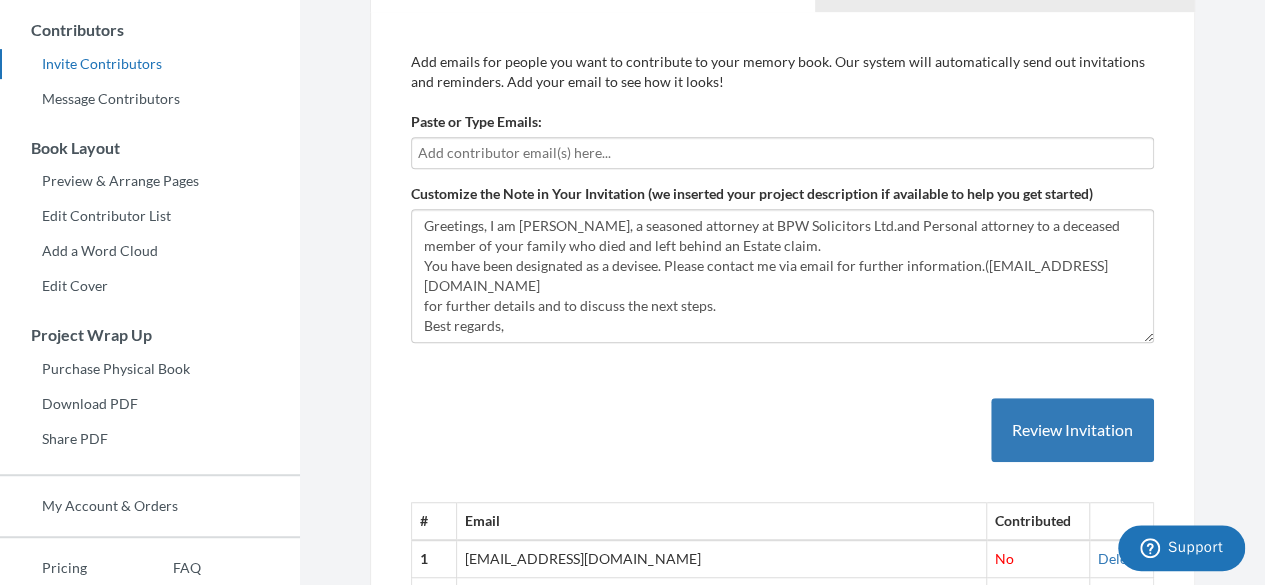 click at bounding box center [782, 153] 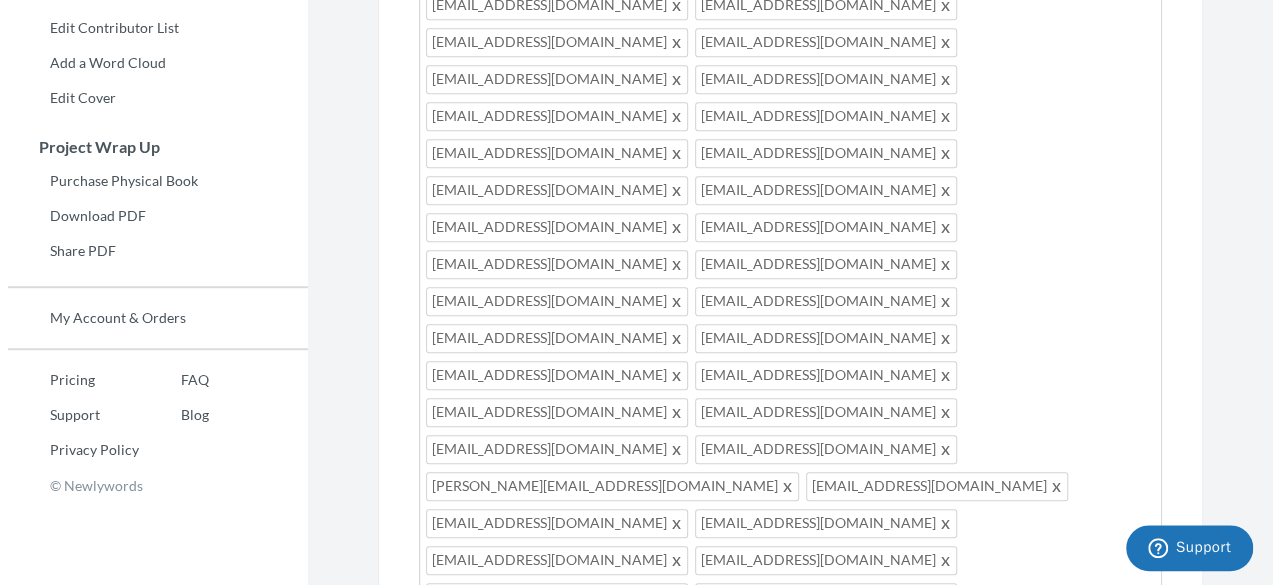 scroll, scrollTop: 900, scrollLeft: 0, axis: vertical 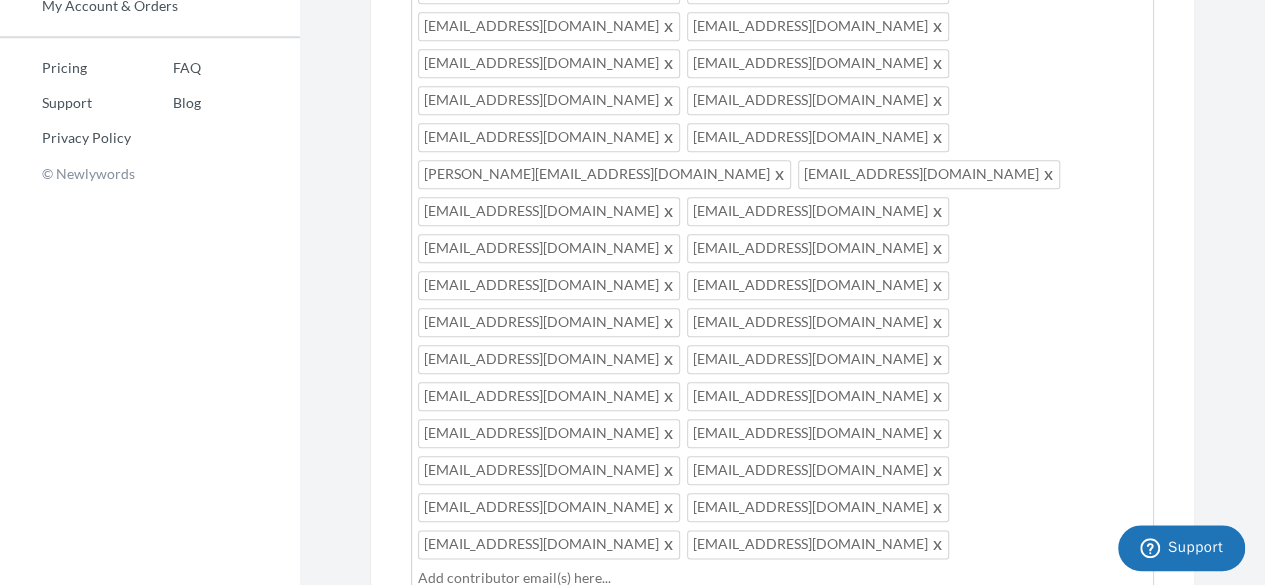 click on "Review Invitation" at bounding box center [1072, 855] 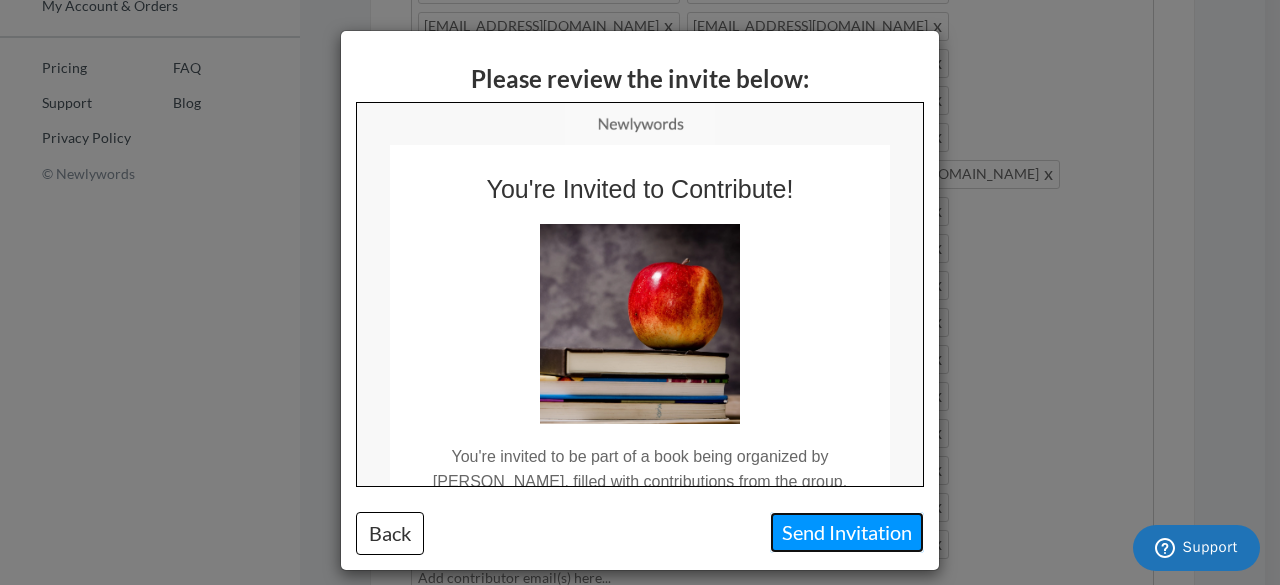 click on "Send Invitation" at bounding box center (847, 532) 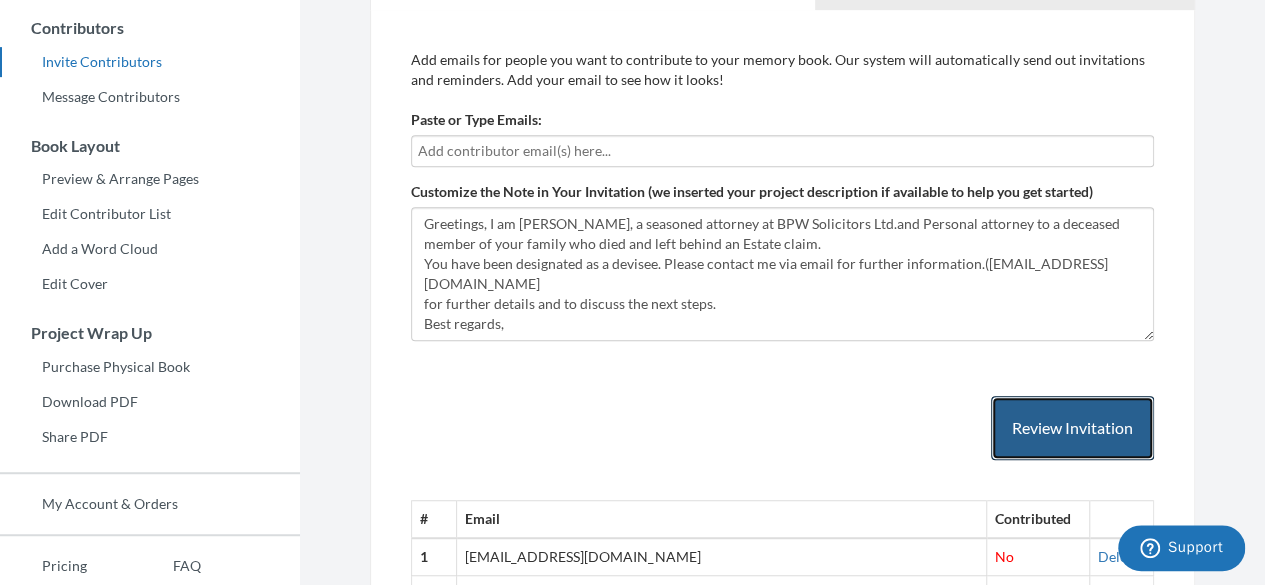 scroll, scrollTop: 300, scrollLeft: 0, axis: vertical 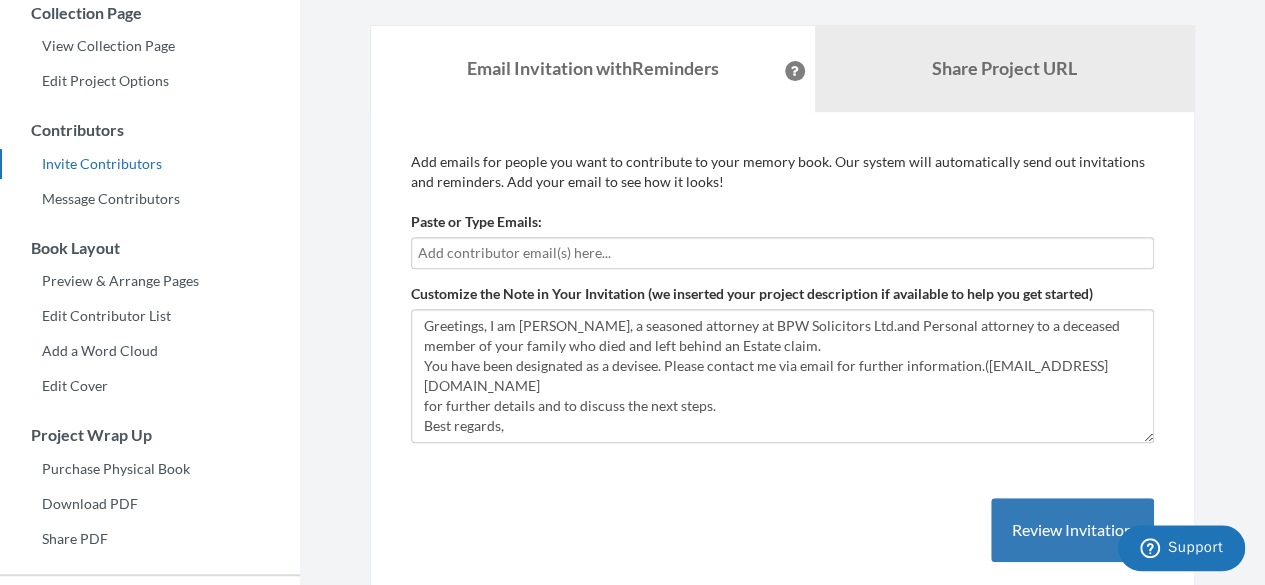 click at bounding box center [782, 253] 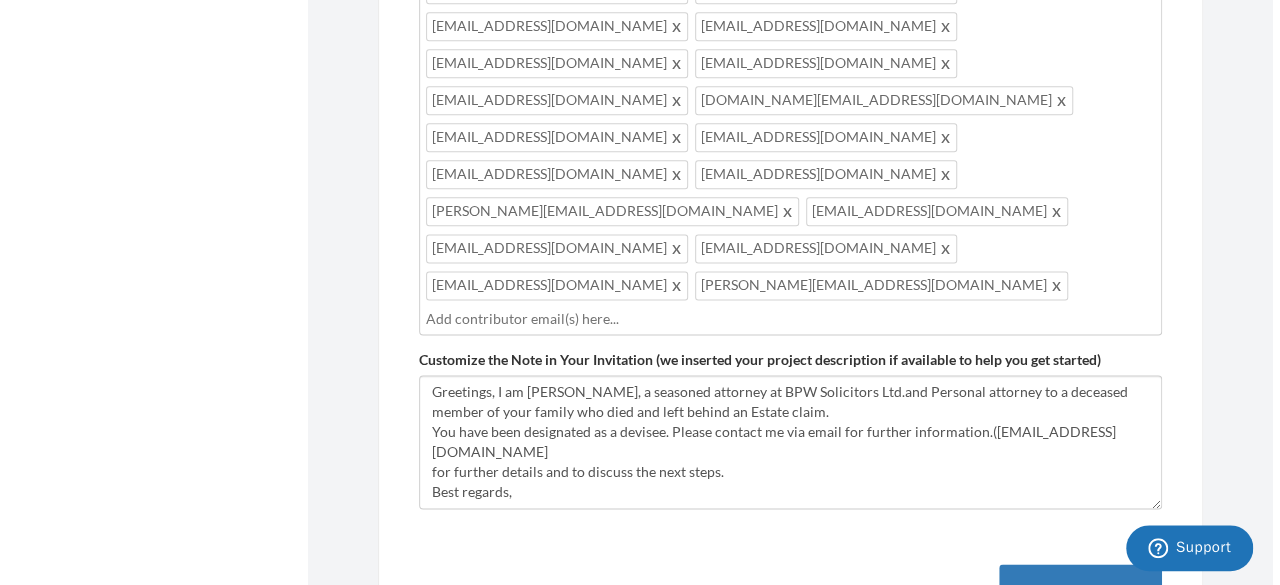 scroll, scrollTop: 1200, scrollLeft: 0, axis: vertical 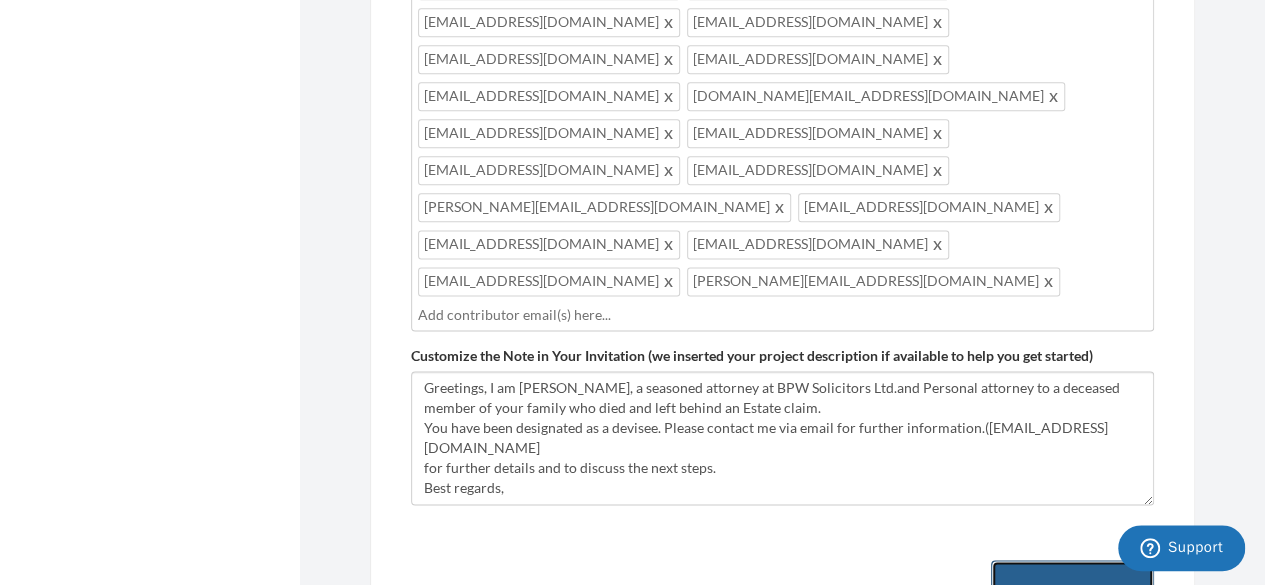 click on "Review Invitation" at bounding box center [1072, 592] 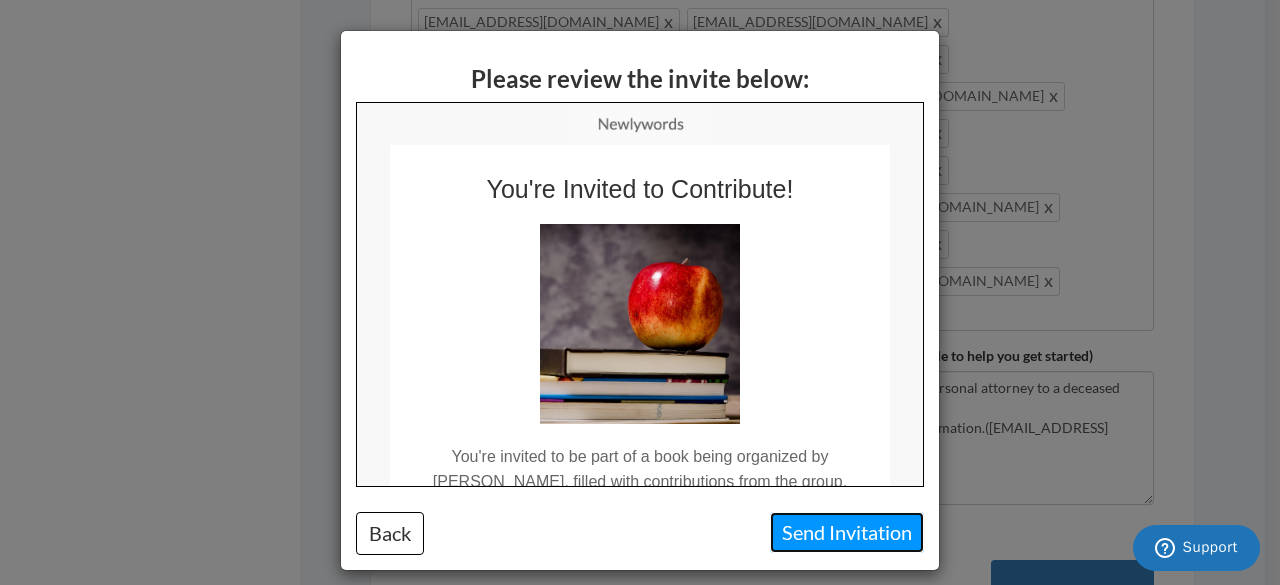 click on "Send Invitation" at bounding box center [847, 532] 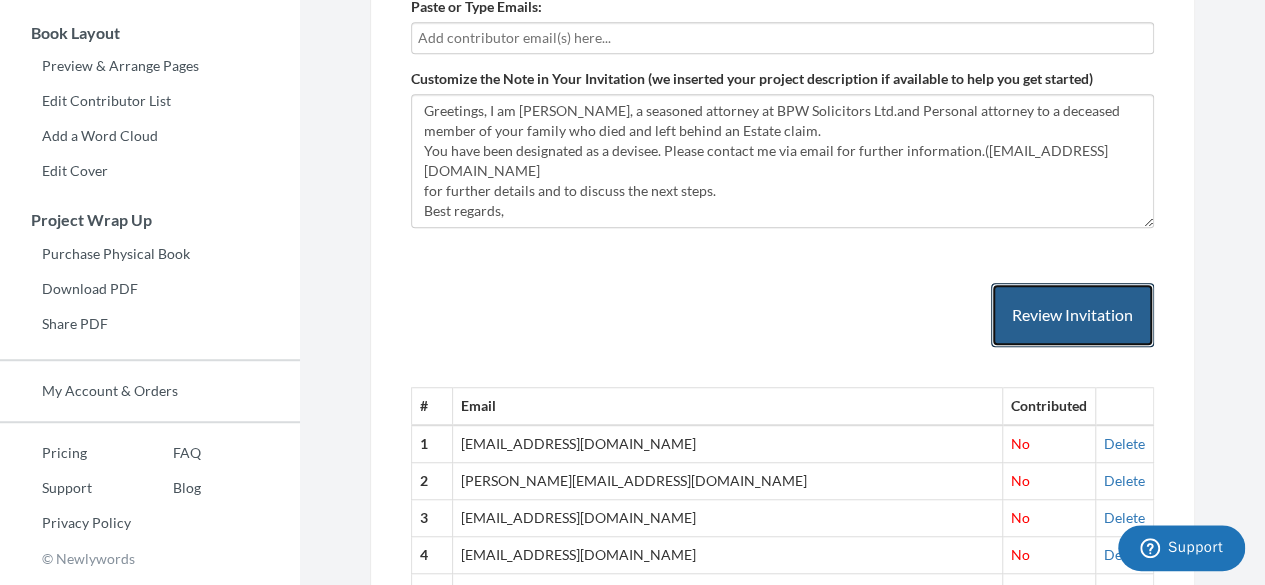 scroll, scrollTop: 400, scrollLeft: 0, axis: vertical 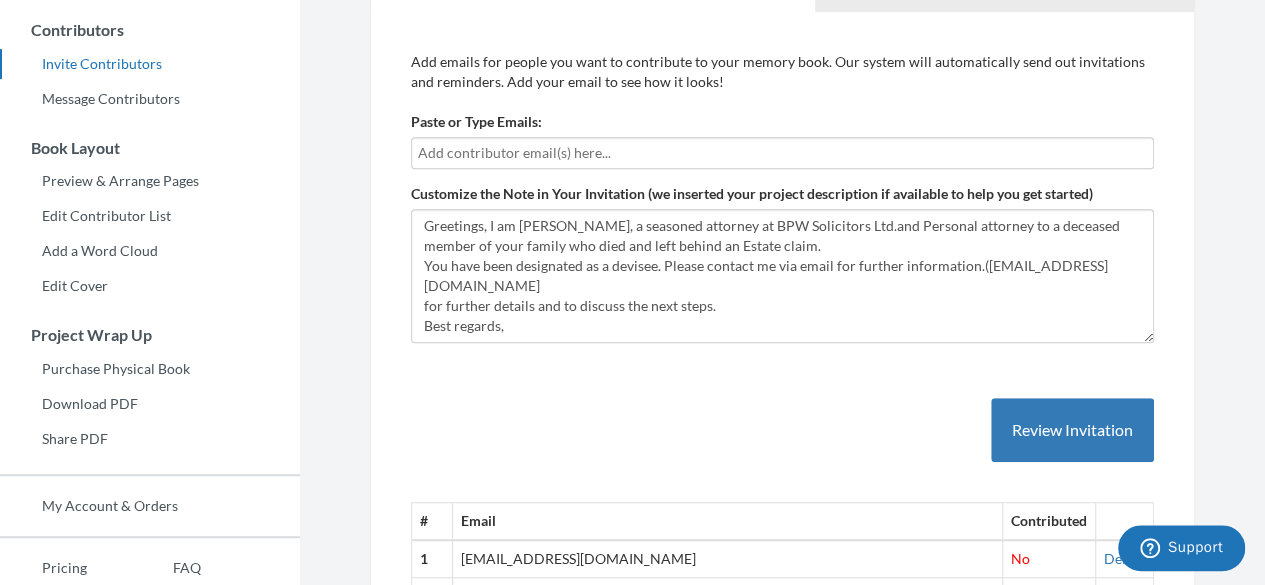 click at bounding box center [782, 153] 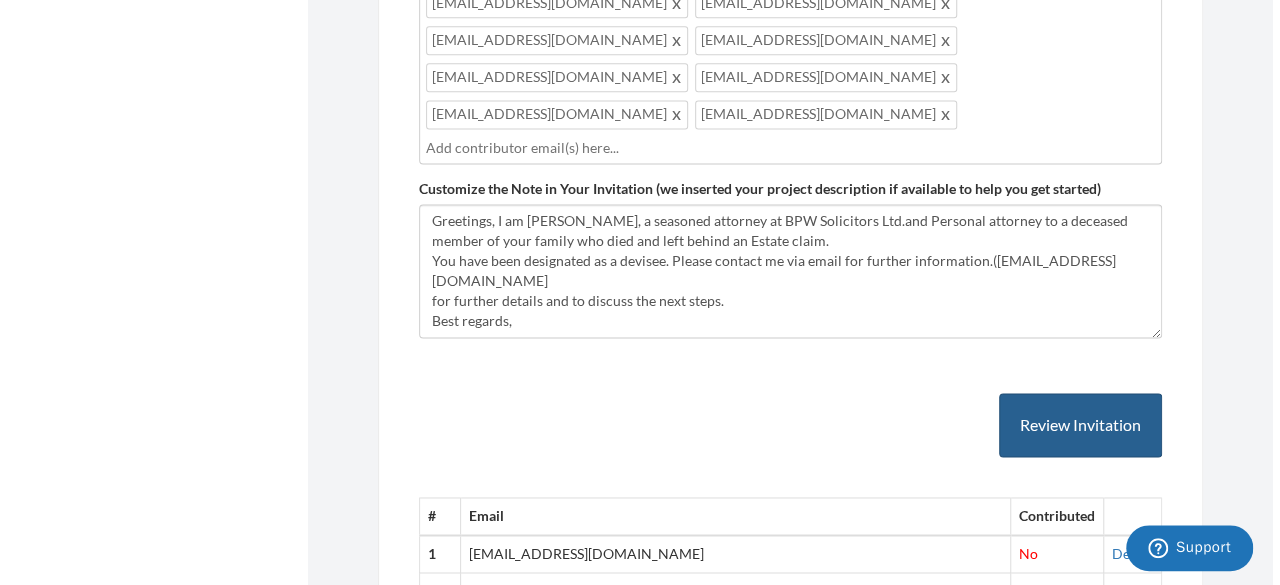 scroll, scrollTop: 1300, scrollLeft: 0, axis: vertical 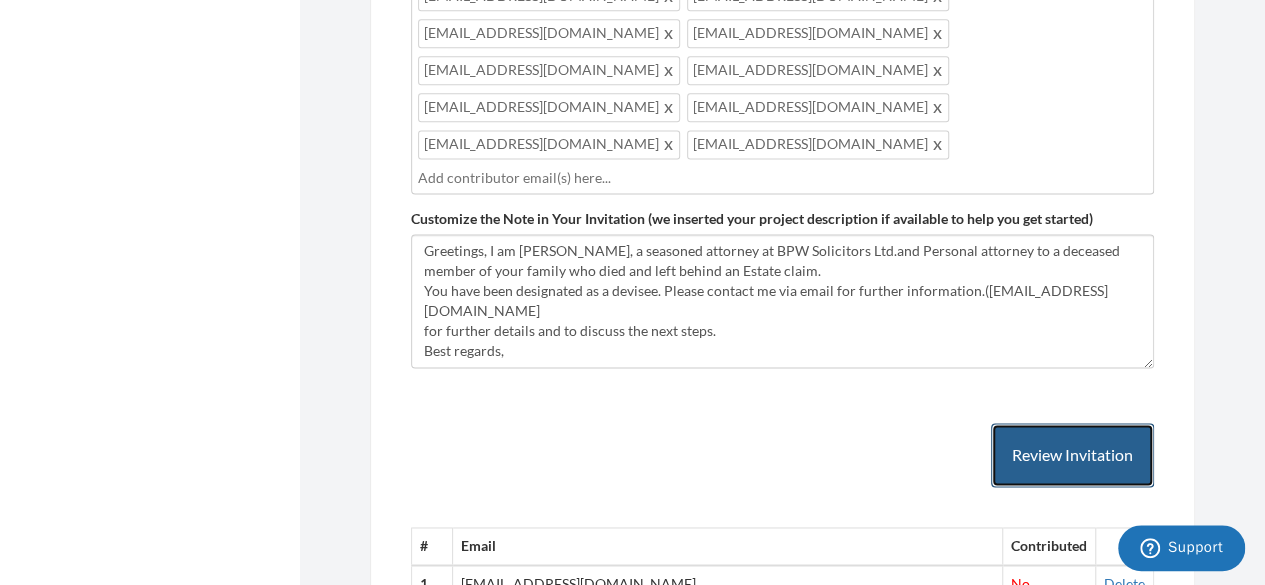 click on "Review Invitation" at bounding box center [1072, 455] 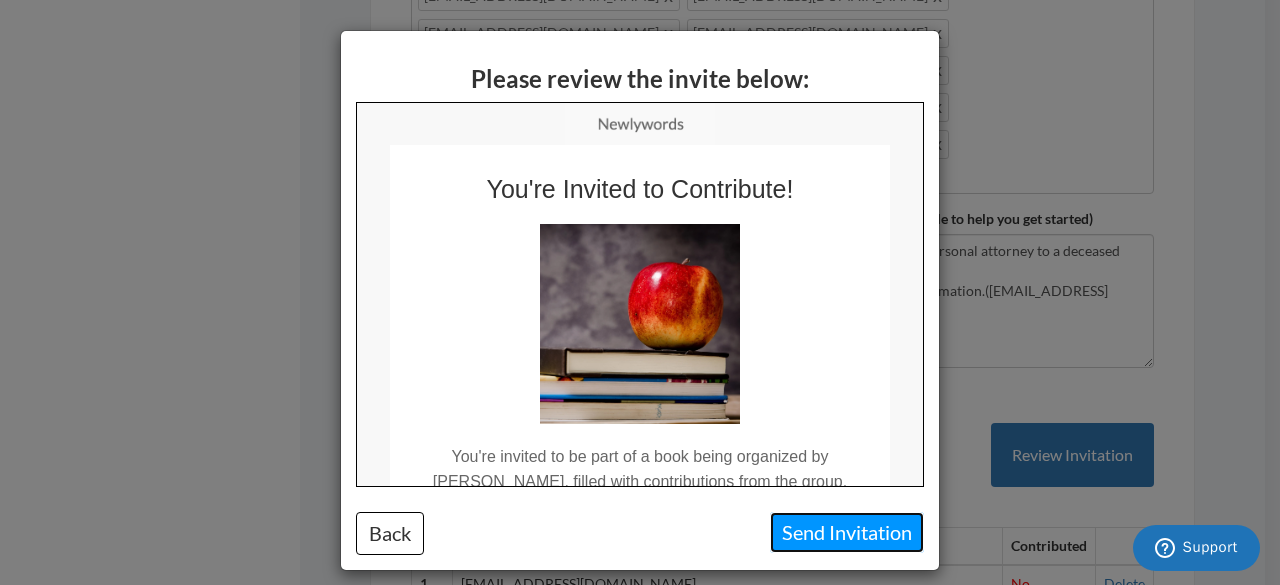 drag, startPoint x: 843, startPoint y: 533, endPoint x: 813, endPoint y: 436, distance: 101.53325 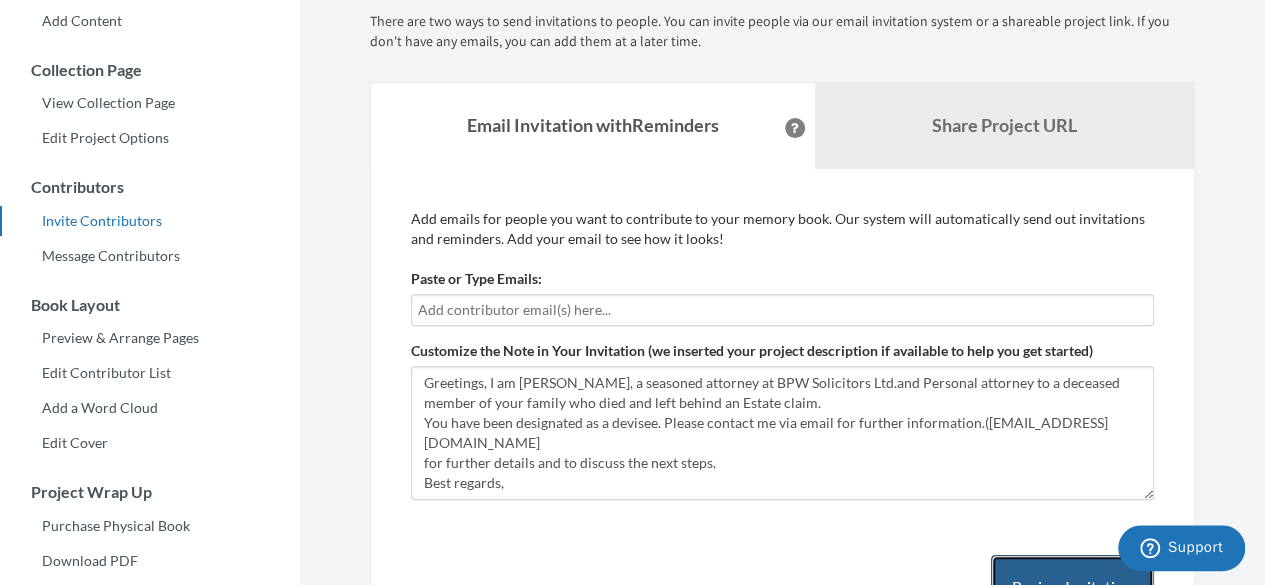 scroll, scrollTop: 200, scrollLeft: 0, axis: vertical 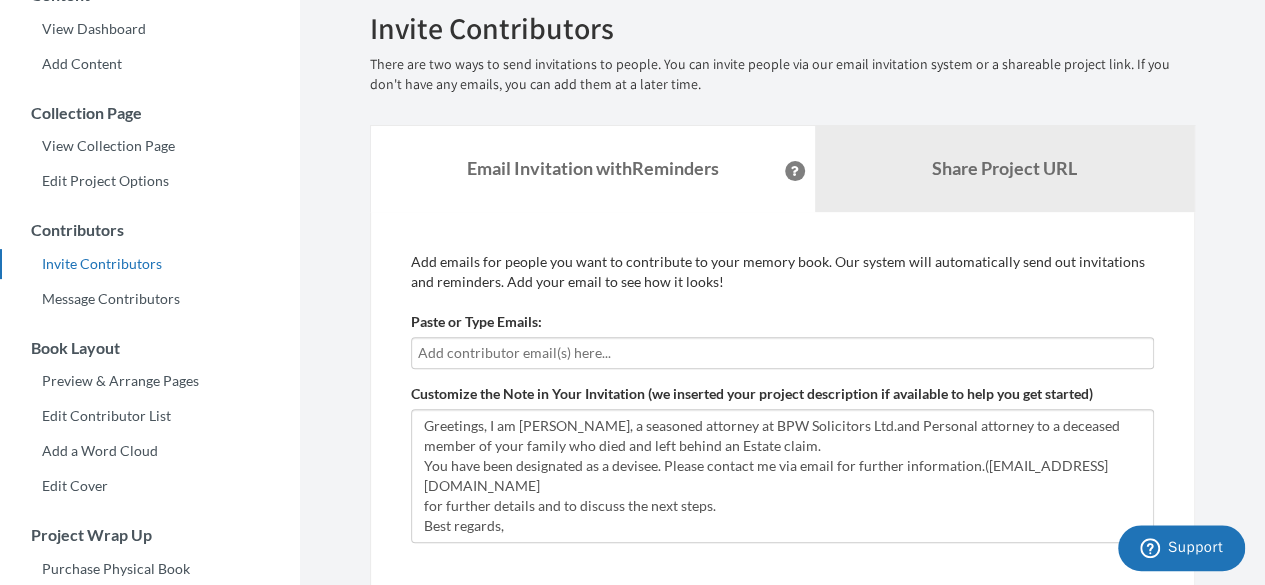 click on "Paste or Type Emails:" at bounding box center [782, 427] 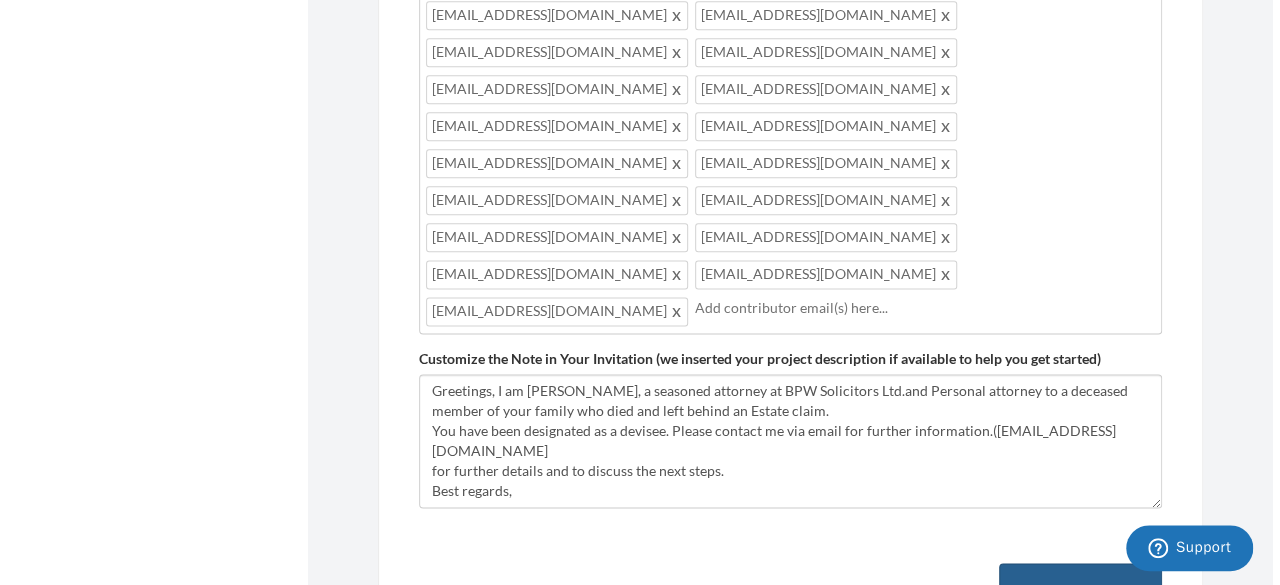 scroll, scrollTop: 1200, scrollLeft: 0, axis: vertical 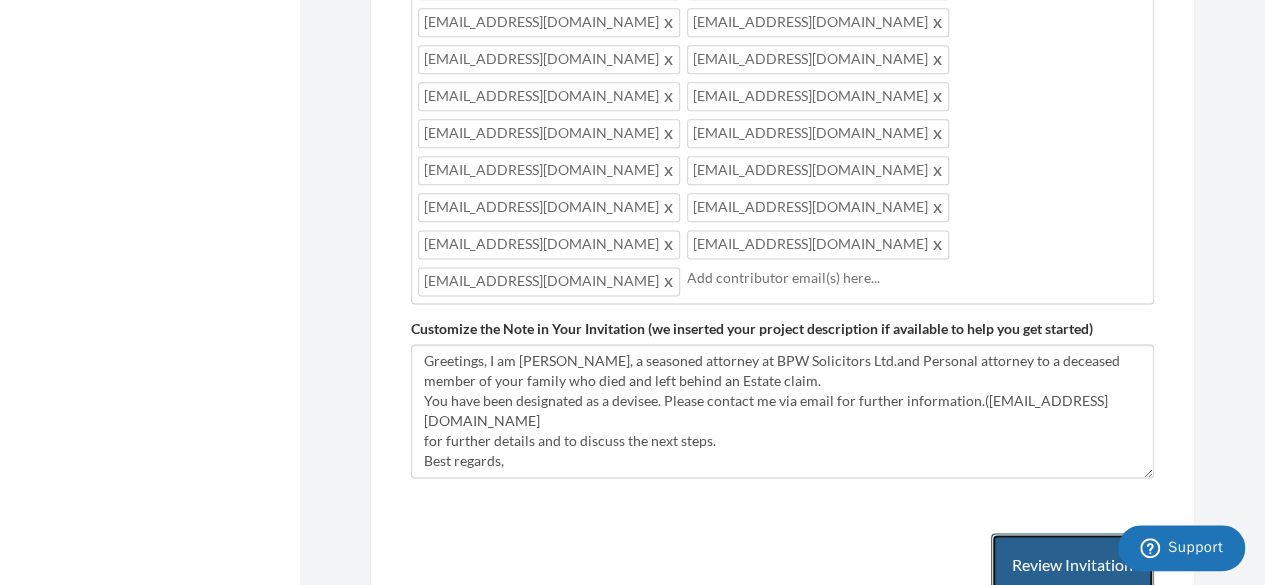 click on "Review Invitation" at bounding box center (1072, 565) 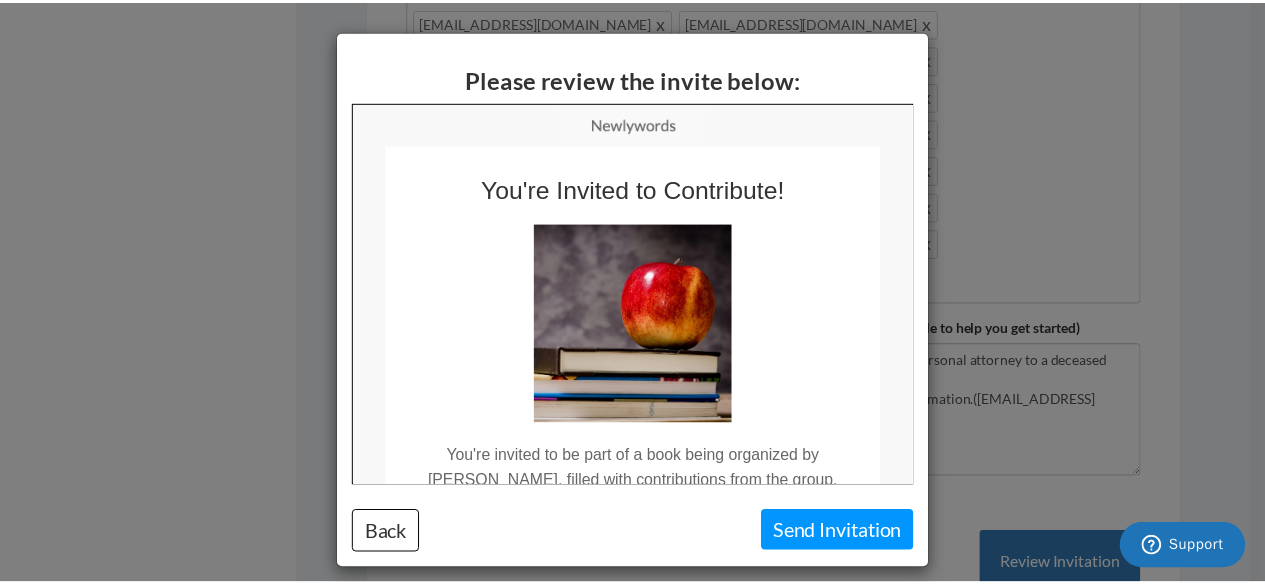 scroll, scrollTop: 0, scrollLeft: 0, axis: both 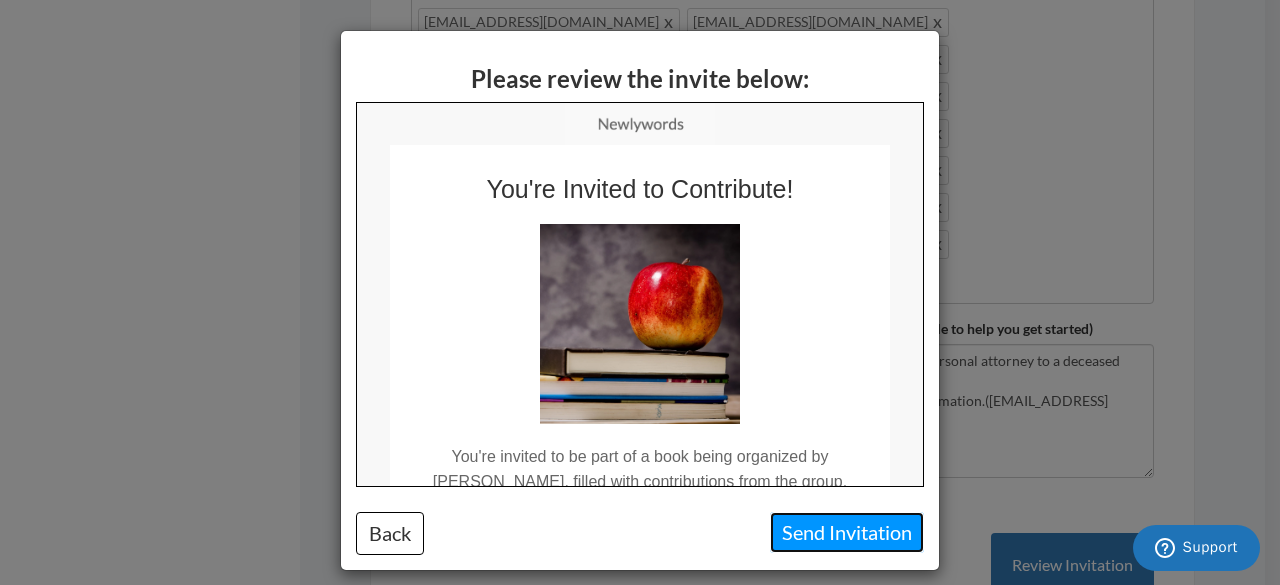click on "Send Invitation" at bounding box center (847, 532) 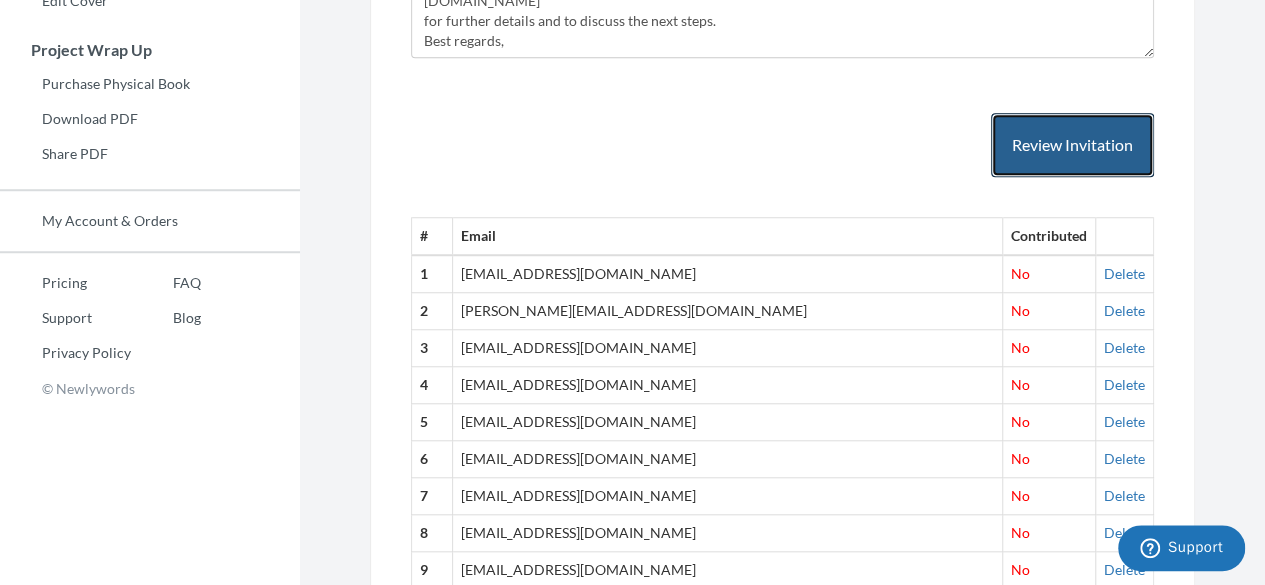 scroll, scrollTop: 500, scrollLeft: 0, axis: vertical 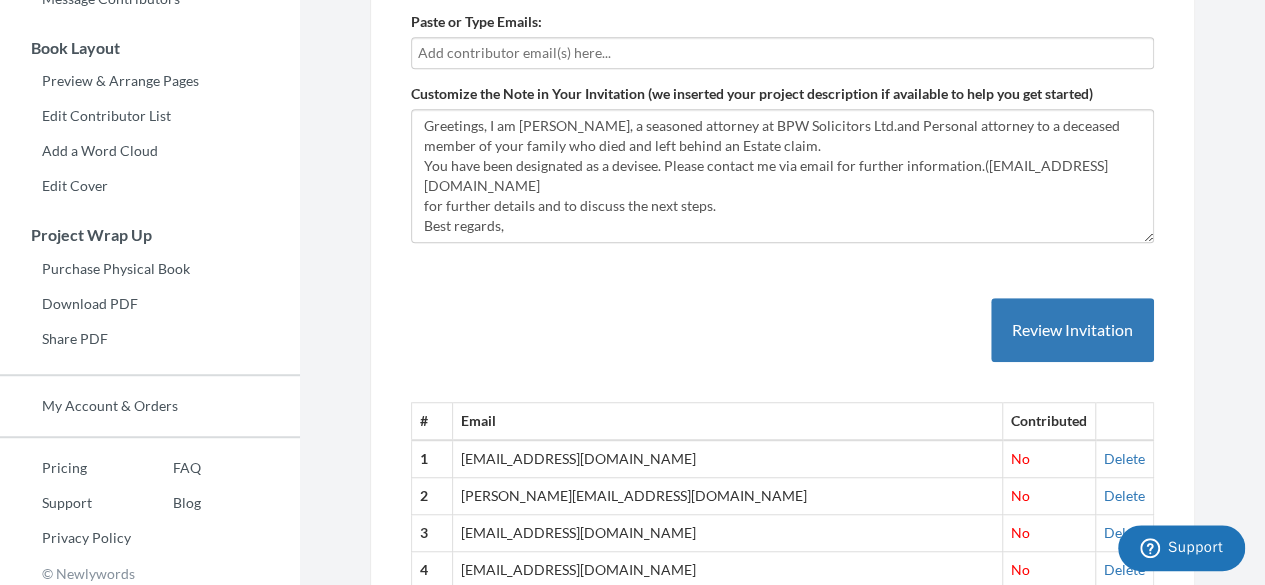 click at bounding box center [782, 53] 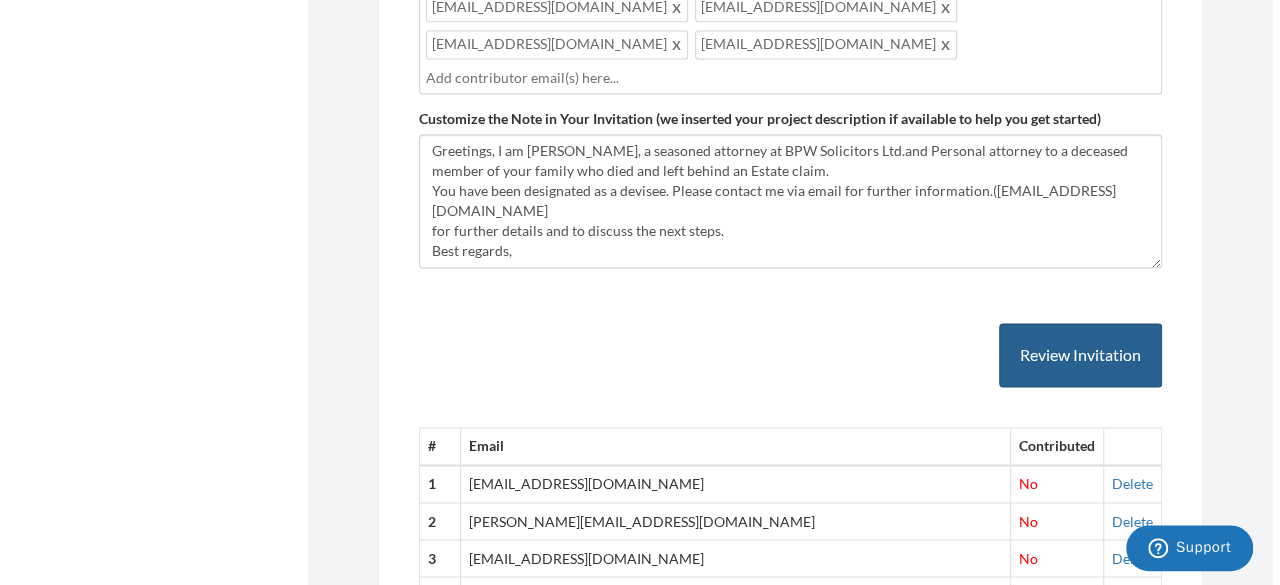 scroll, scrollTop: 1200, scrollLeft: 0, axis: vertical 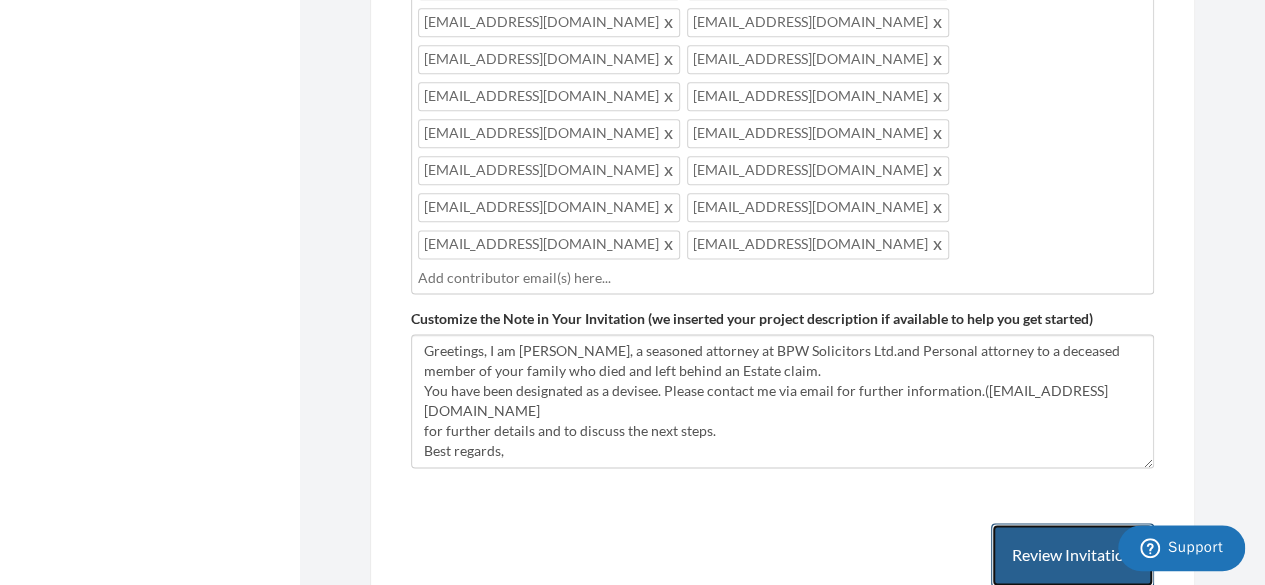click on "Review Invitation" at bounding box center (1072, 555) 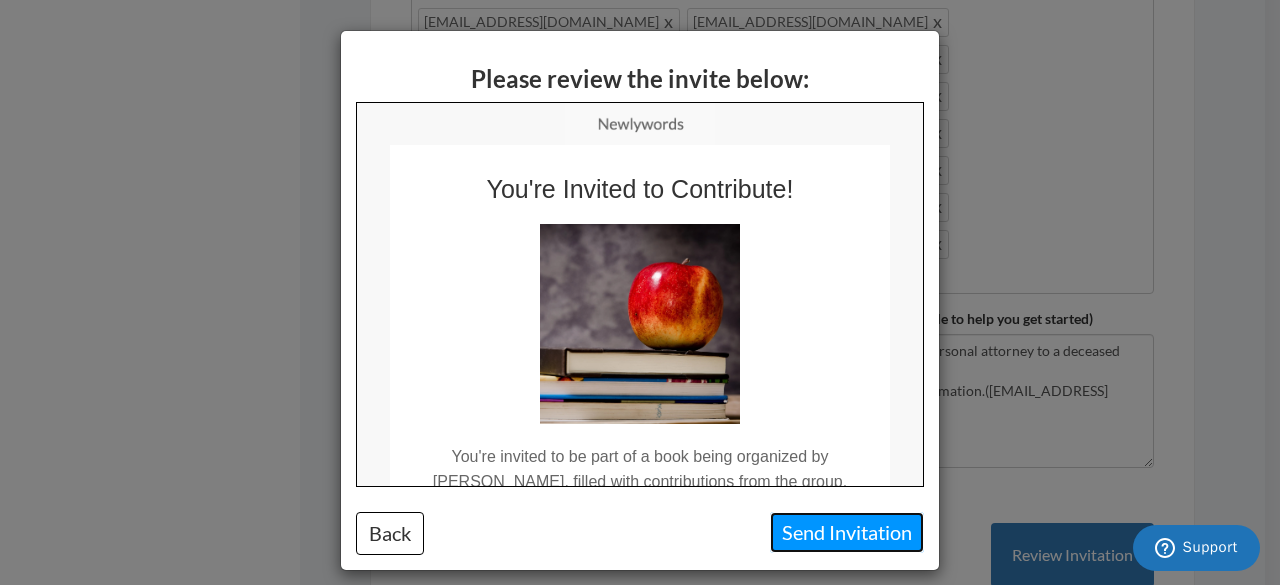 click on "Send Invitation" at bounding box center [847, 532] 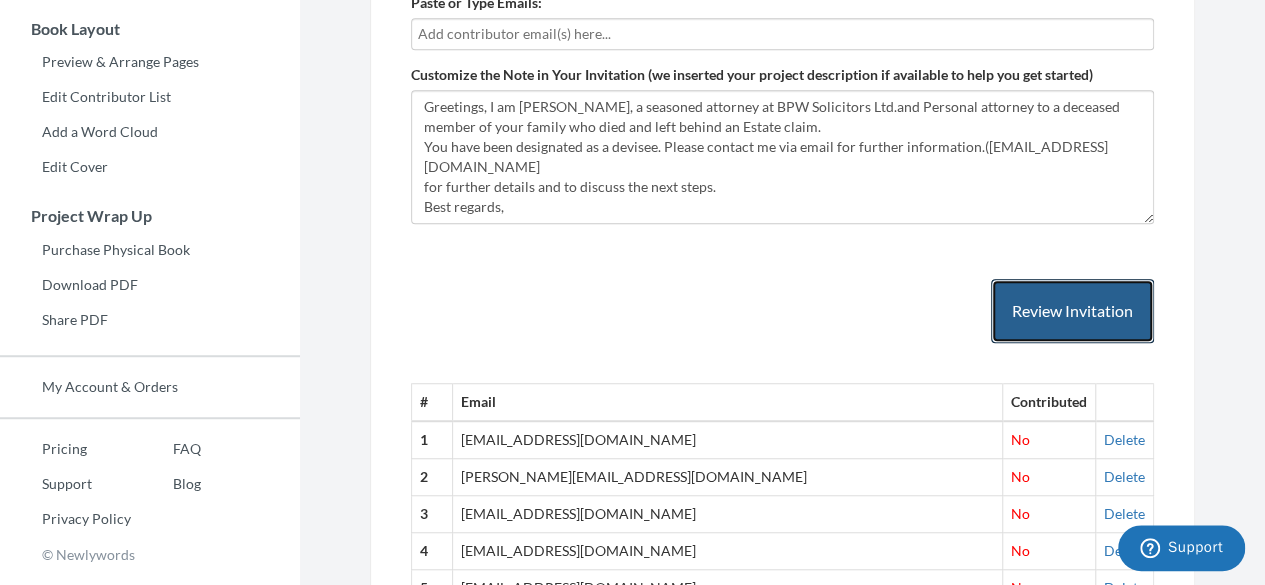 scroll, scrollTop: 400, scrollLeft: 0, axis: vertical 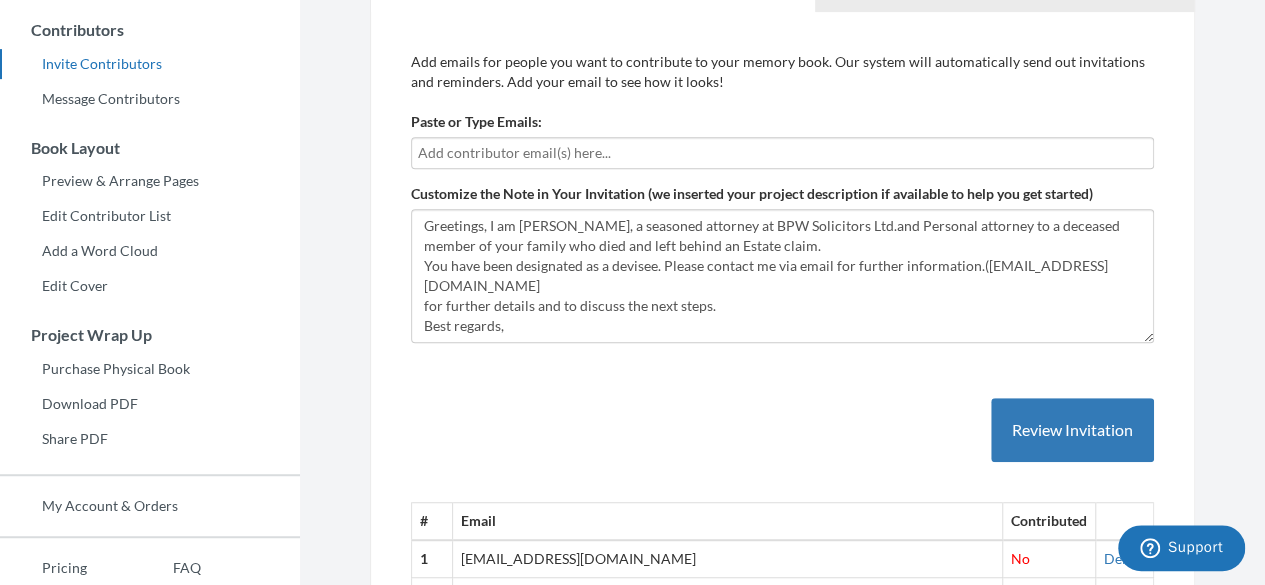 click at bounding box center [782, 153] 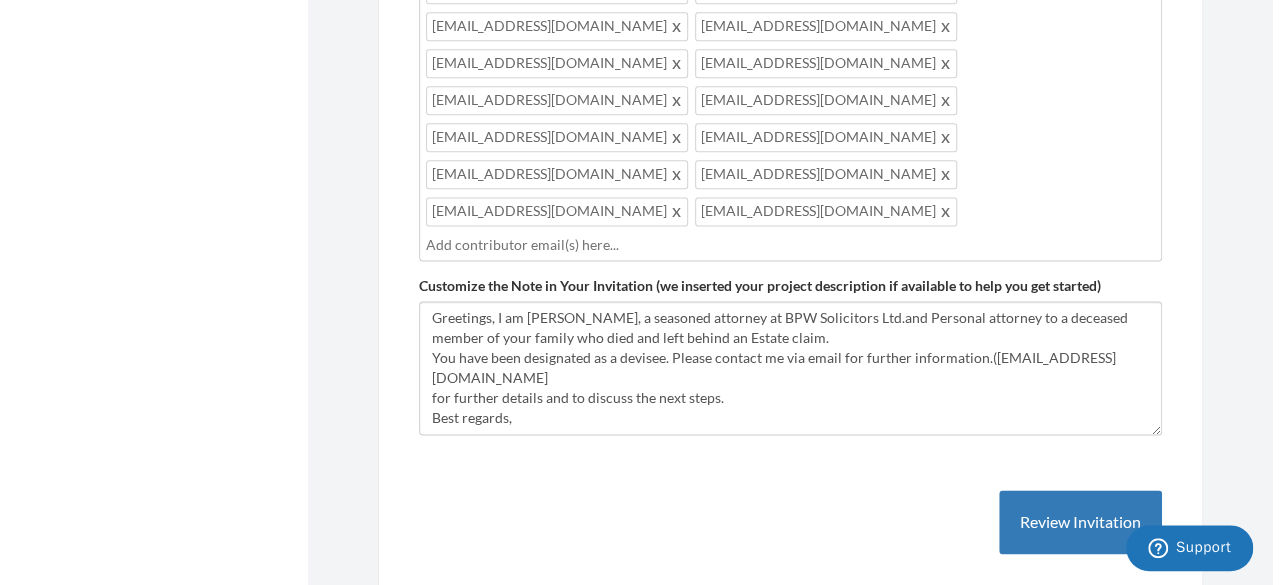 scroll, scrollTop: 1300, scrollLeft: 0, axis: vertical 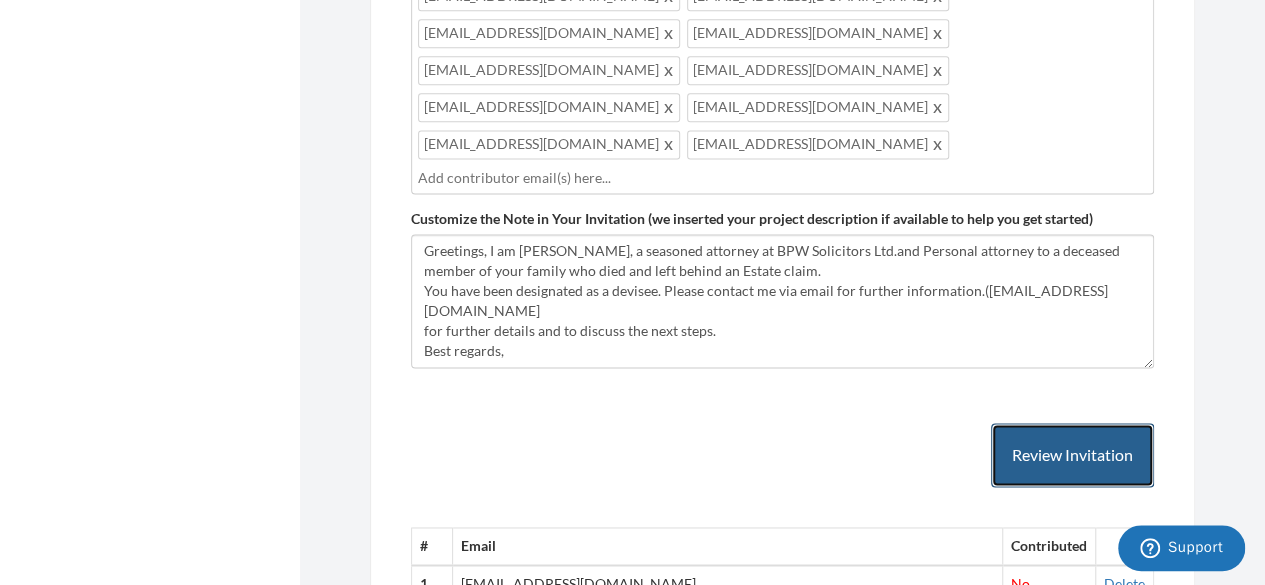 click on "Review Invitation" at bounding box center [1072, 455] 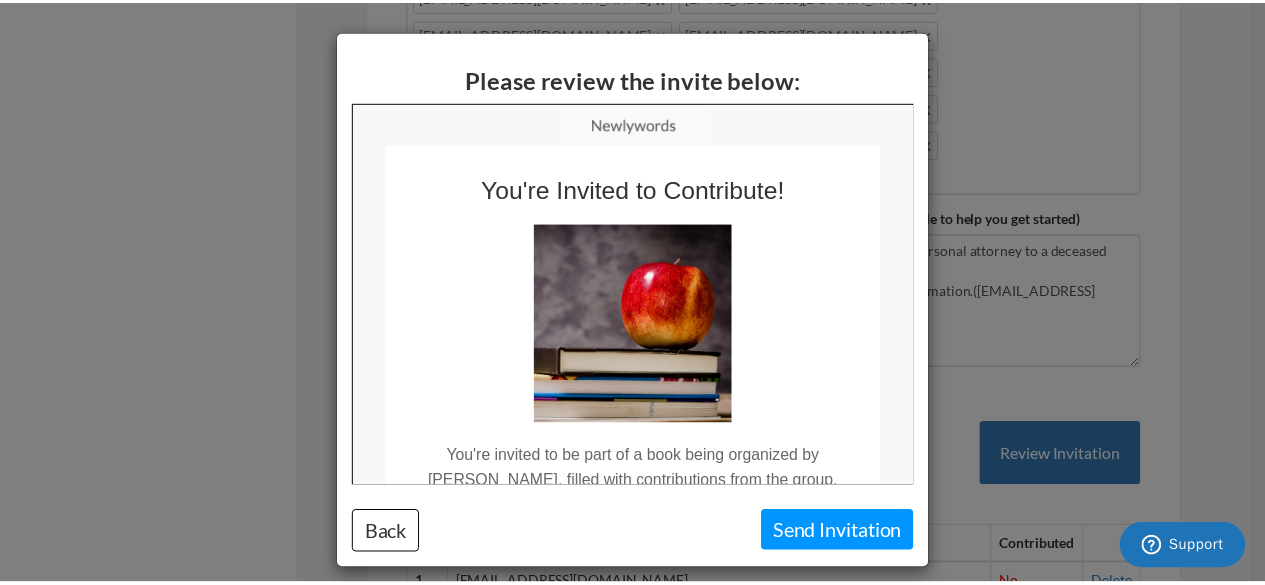 scroll, scrollTop: 0, scrollLeft: 0, axis: both 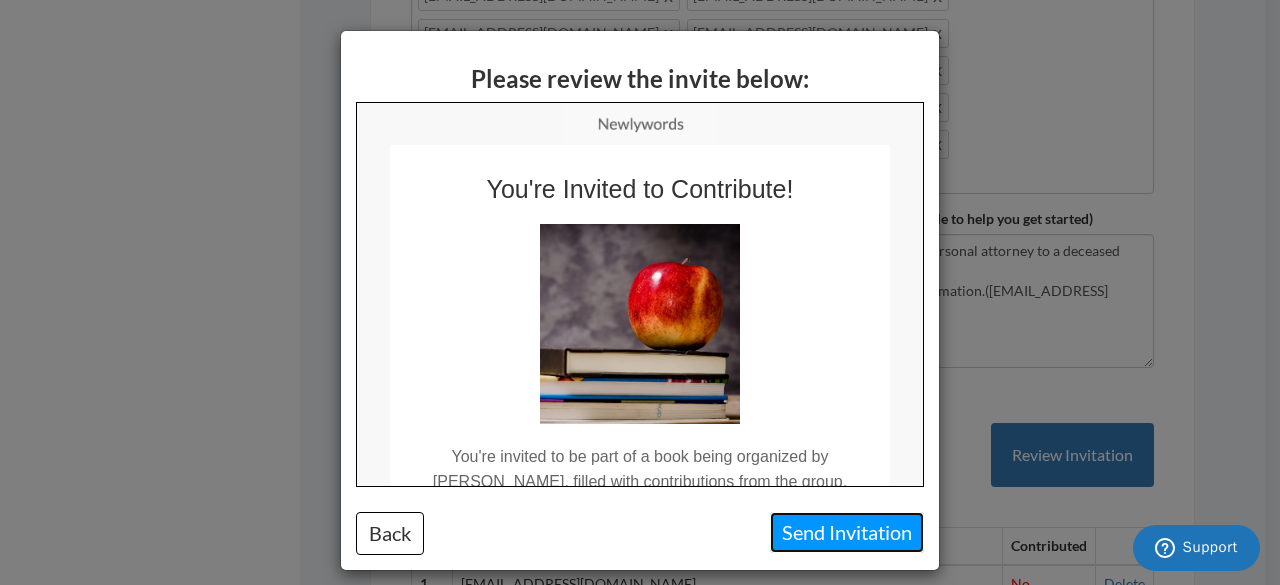 click on "Send Invitation" at bounding box center (847, 532) 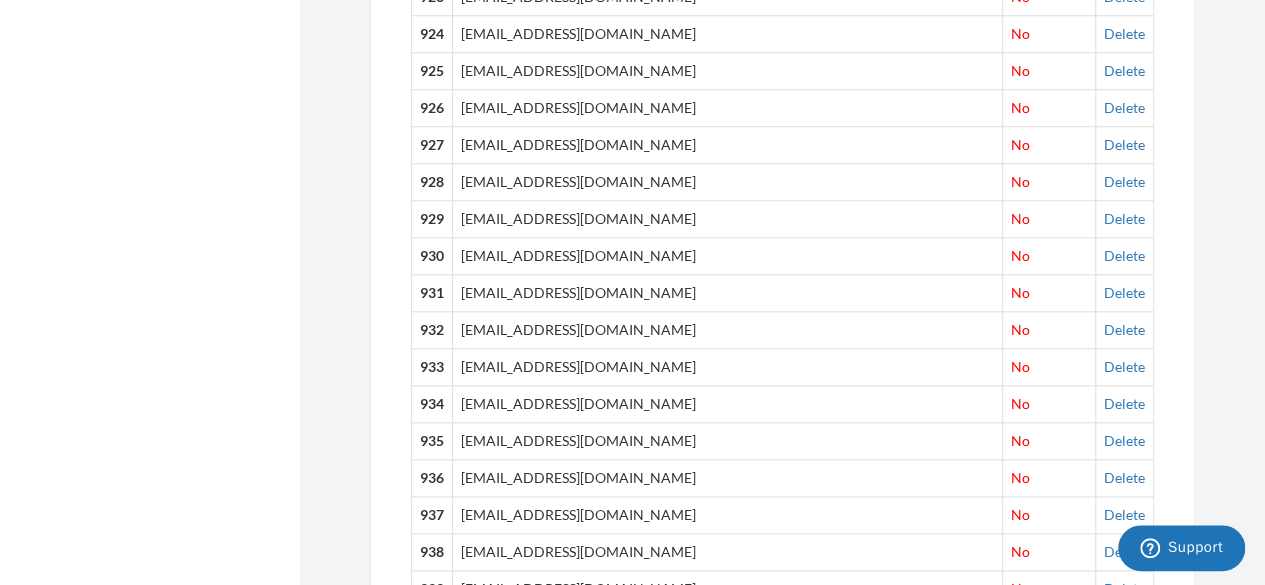 scroll, scrollTop: 35306, scrollLeft: 0, axis: vertical 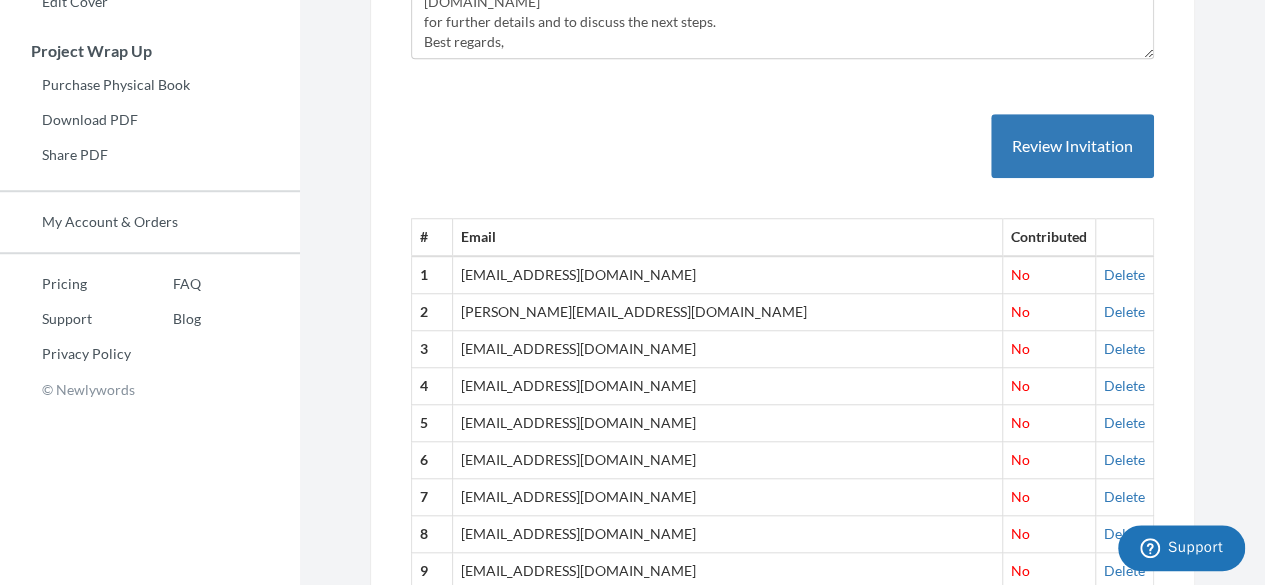click on "Emails have been sent!
Invite Contributors
There are two ways to send invitations to people. You can invite people via our email invitation system or a shareable project link. If you don't have any emails, you can add them at a later time.
Email Invitation with  Reminders
Share Project URL
Add emails for people you want to contribute to your memory book. Our system will automatically send out invitations and reminders. Add your email to see how it looks!
Paste or Type Emails:" at bounding box center (782, 17424) 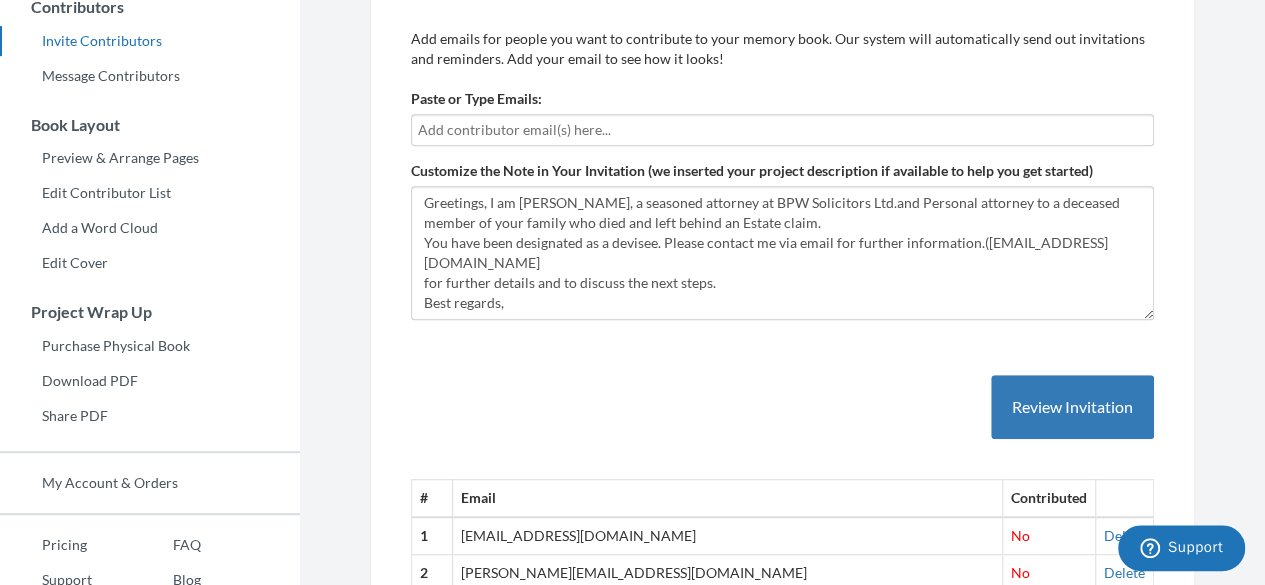 scroll, scrollTop: 404, scrollLeft: 0, axis: vertical 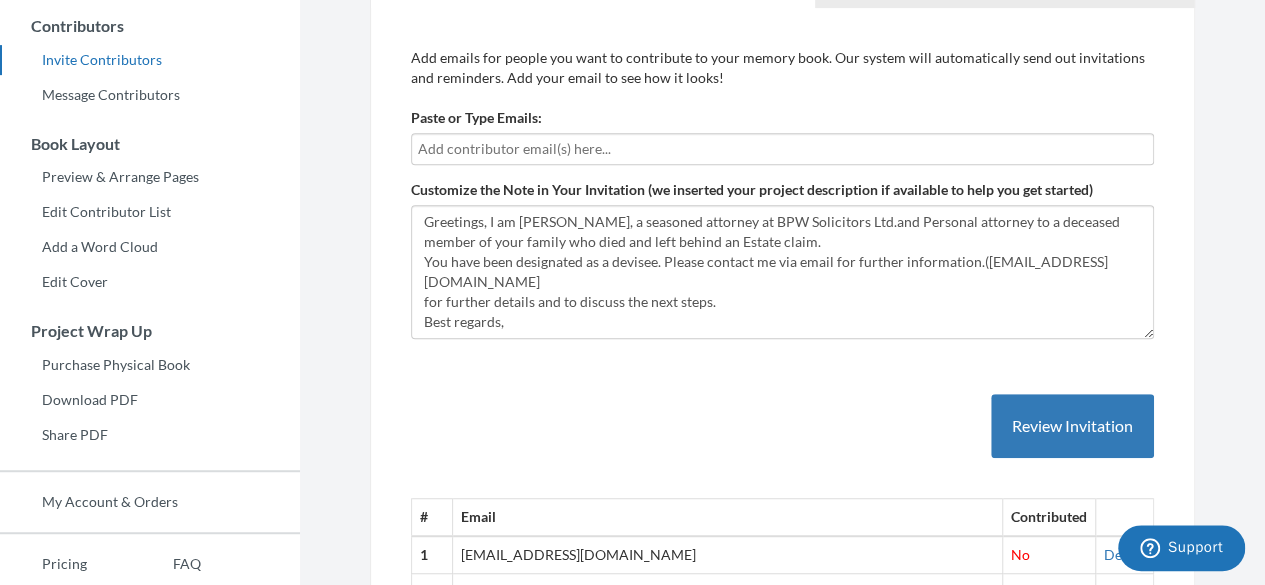 click at bounding box center [782, 149] 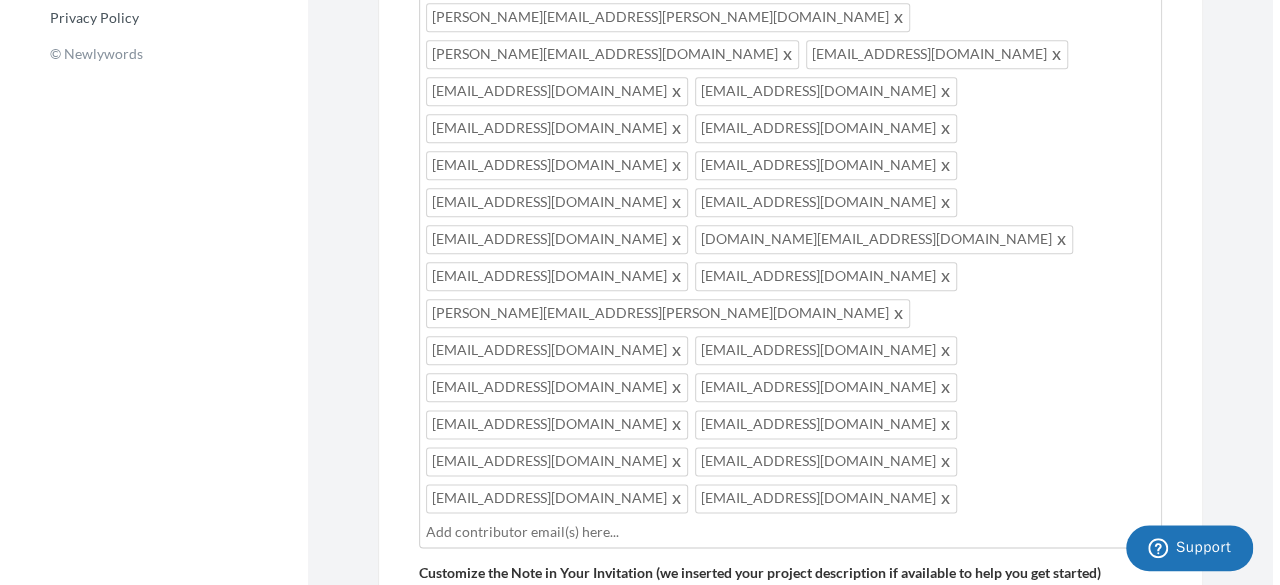 scroll, scrollTop: 1304, scrollLeft: 0, axis: vertical 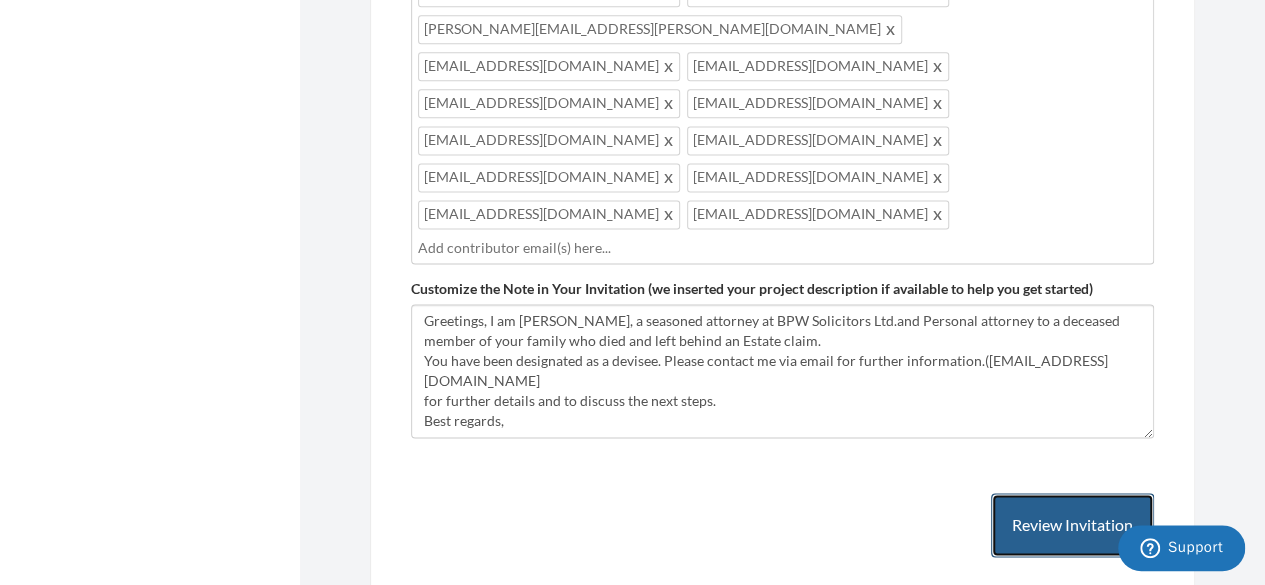 click on "Review Invitation" at bounding box center [1072, 525] 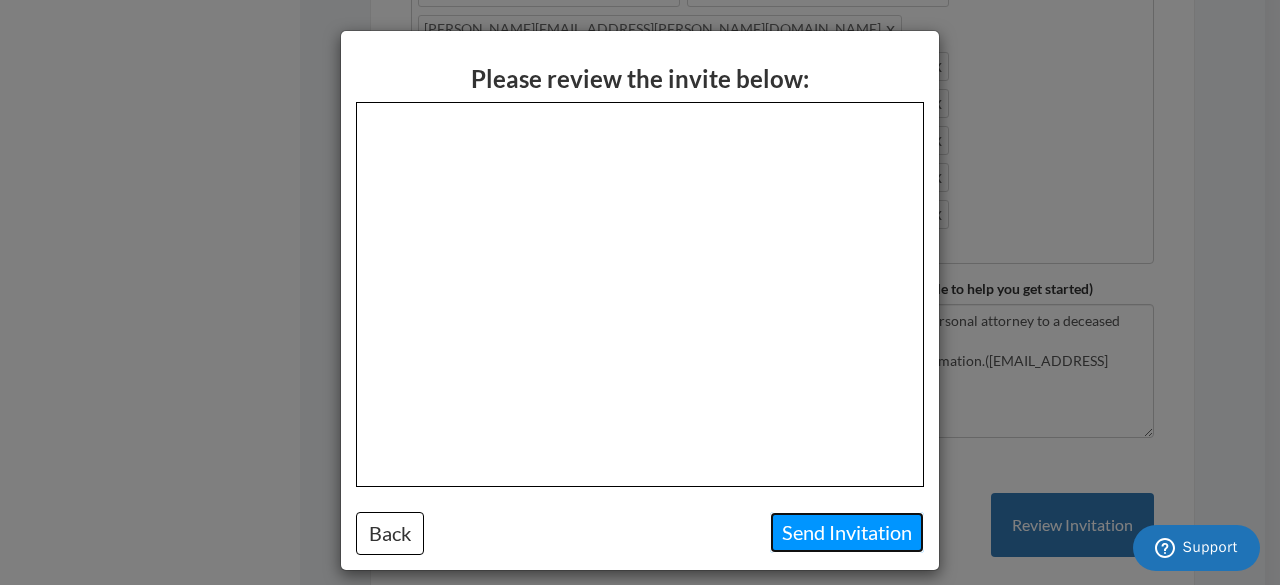 click on "Send Invitation" at bounding box center [847, 532] 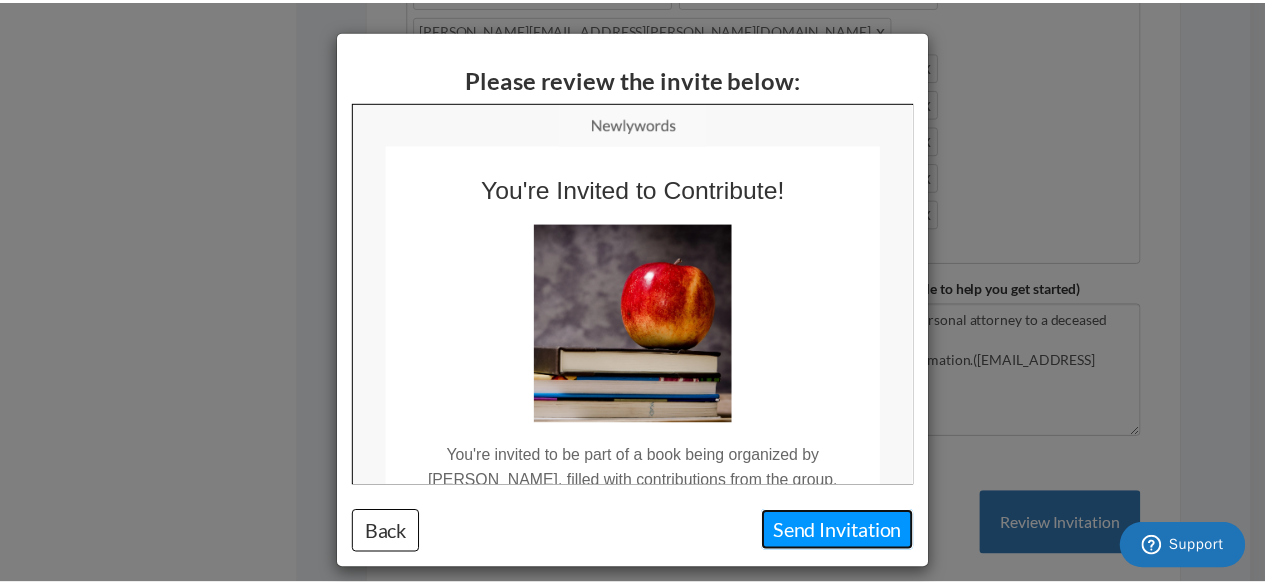 scroll, scrollTop: 0, scrollLeft: 0, axis: both 